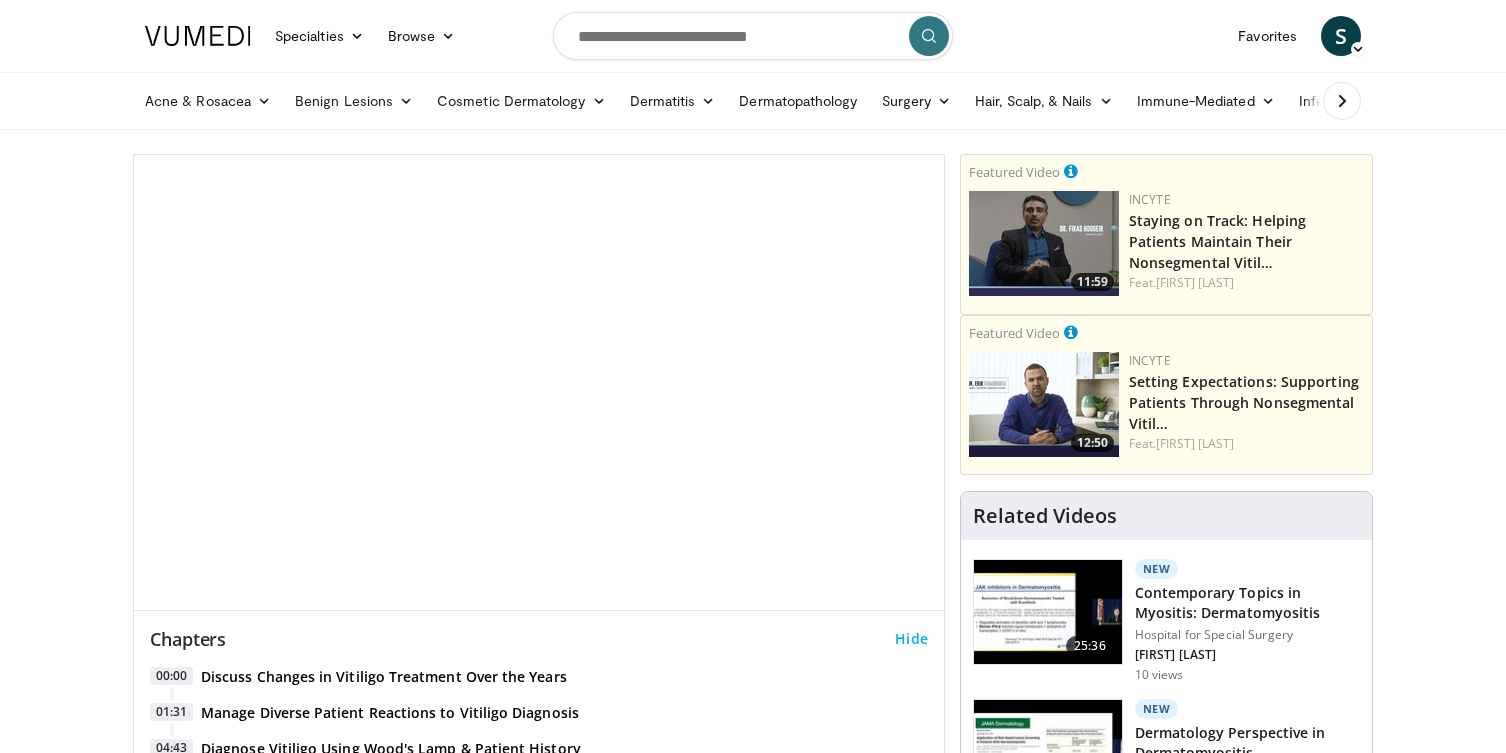 scroll, scrollTop: 0, scrollLeft: 0, axis: both 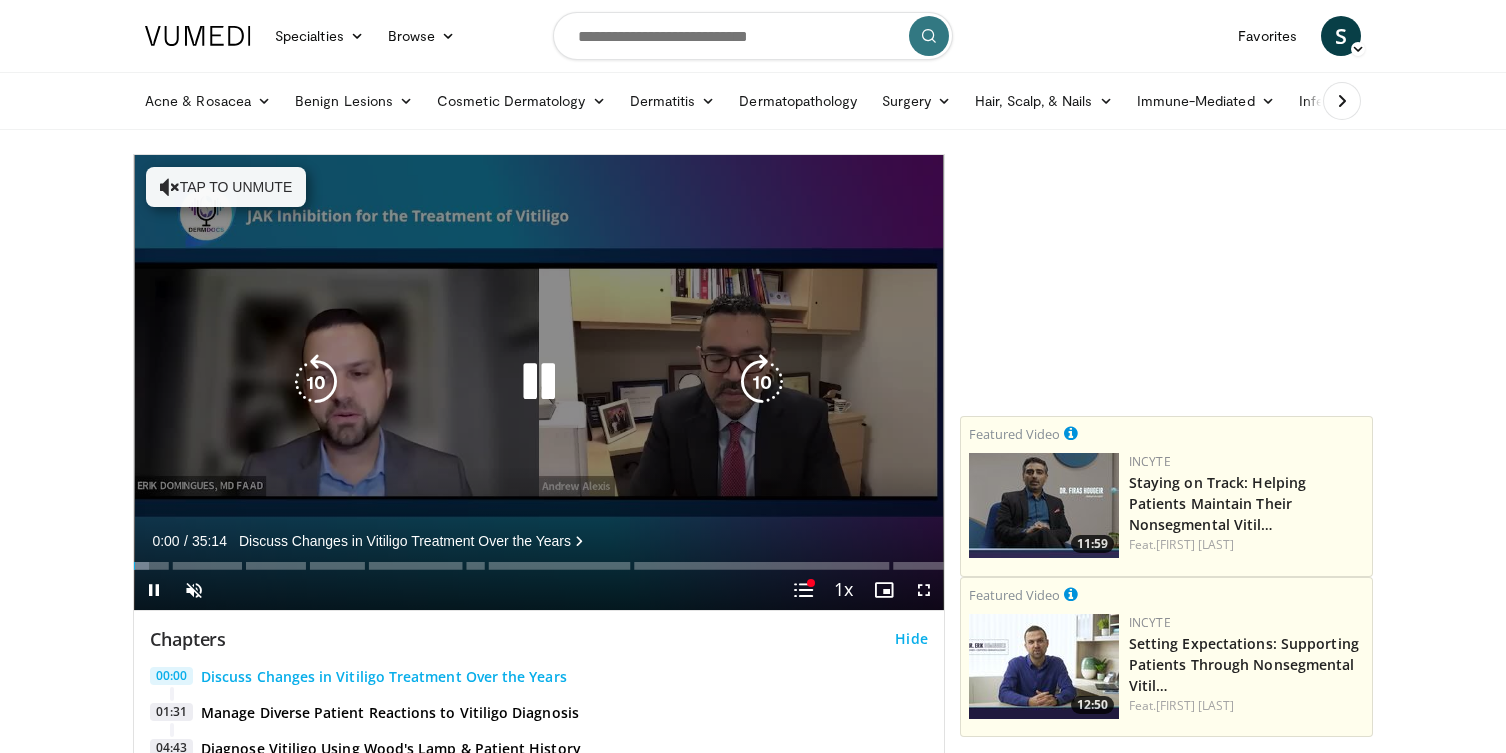 click at bounding box center (539, 382) 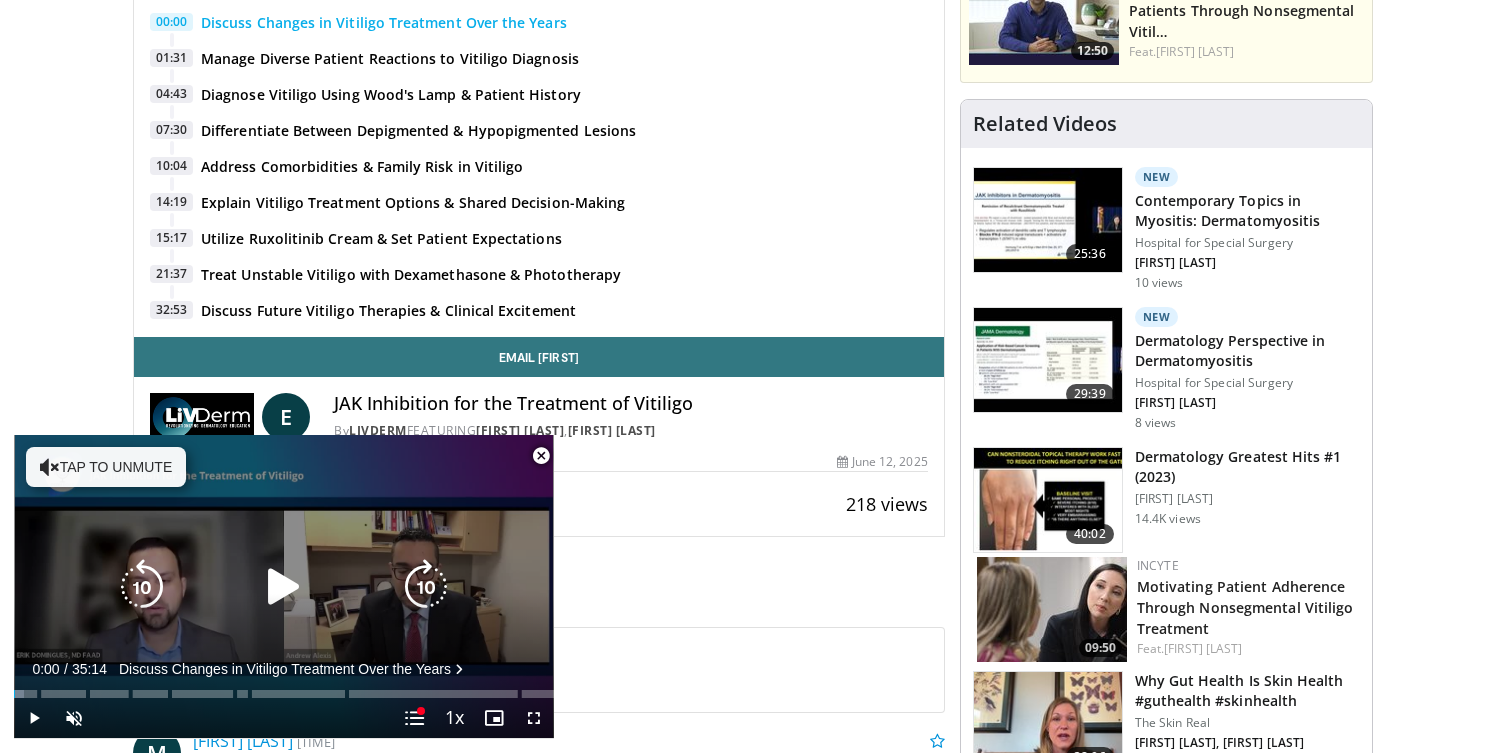 scroll, scrollTop: 669, scrollLeft: 0, axis: vertical 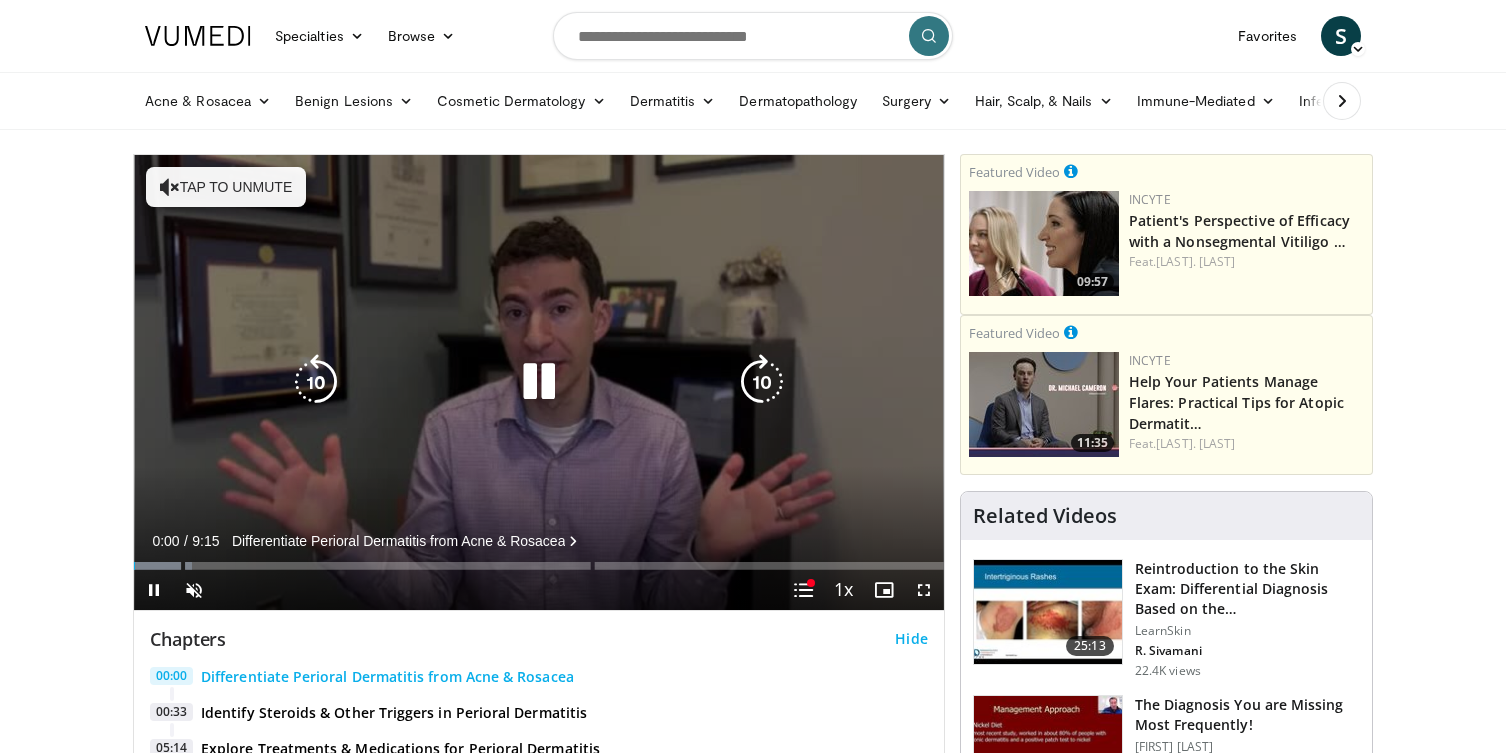 click at bounding box center [539, 382] 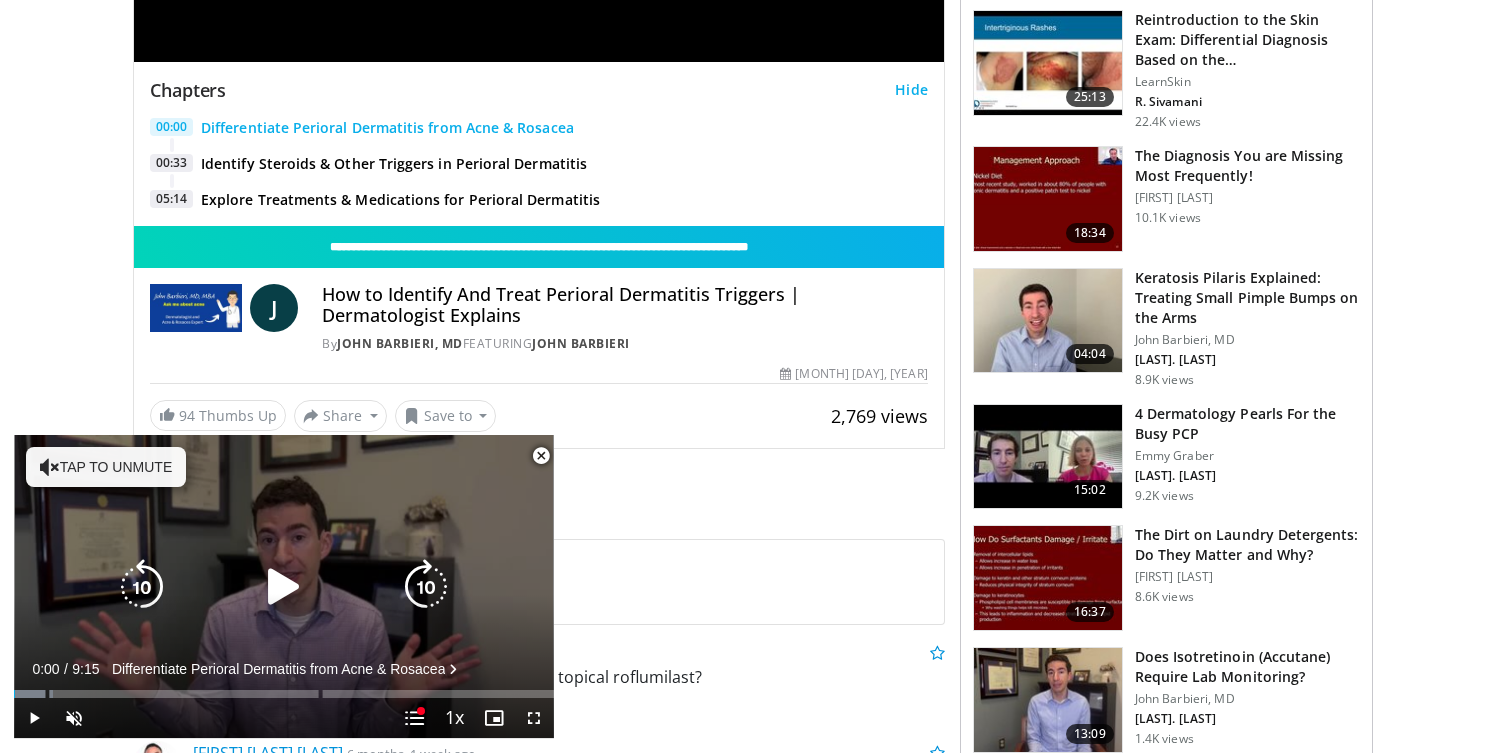 scroll, scrollTop: 576, scrollLeft: 0, axis: vertical 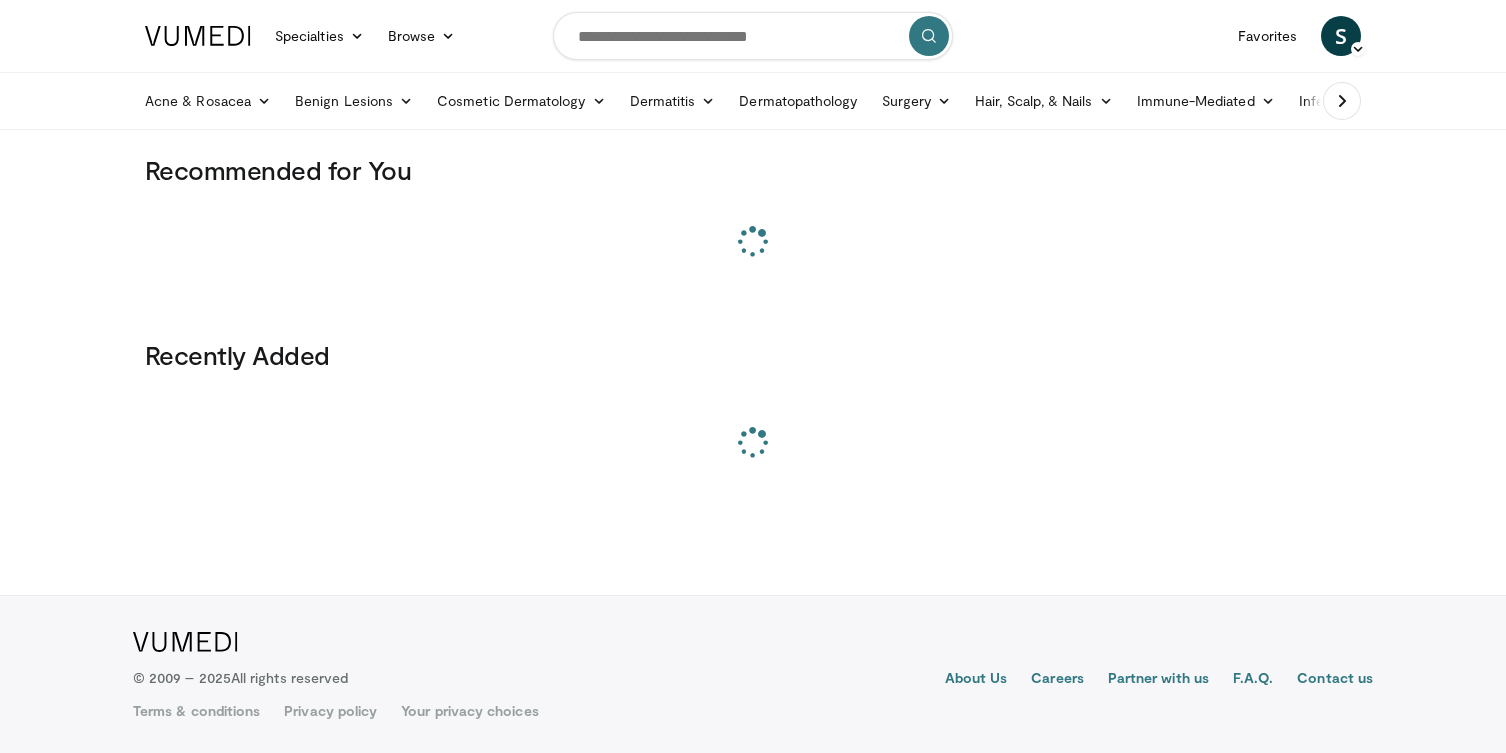 click at bounding box center [753, 36] 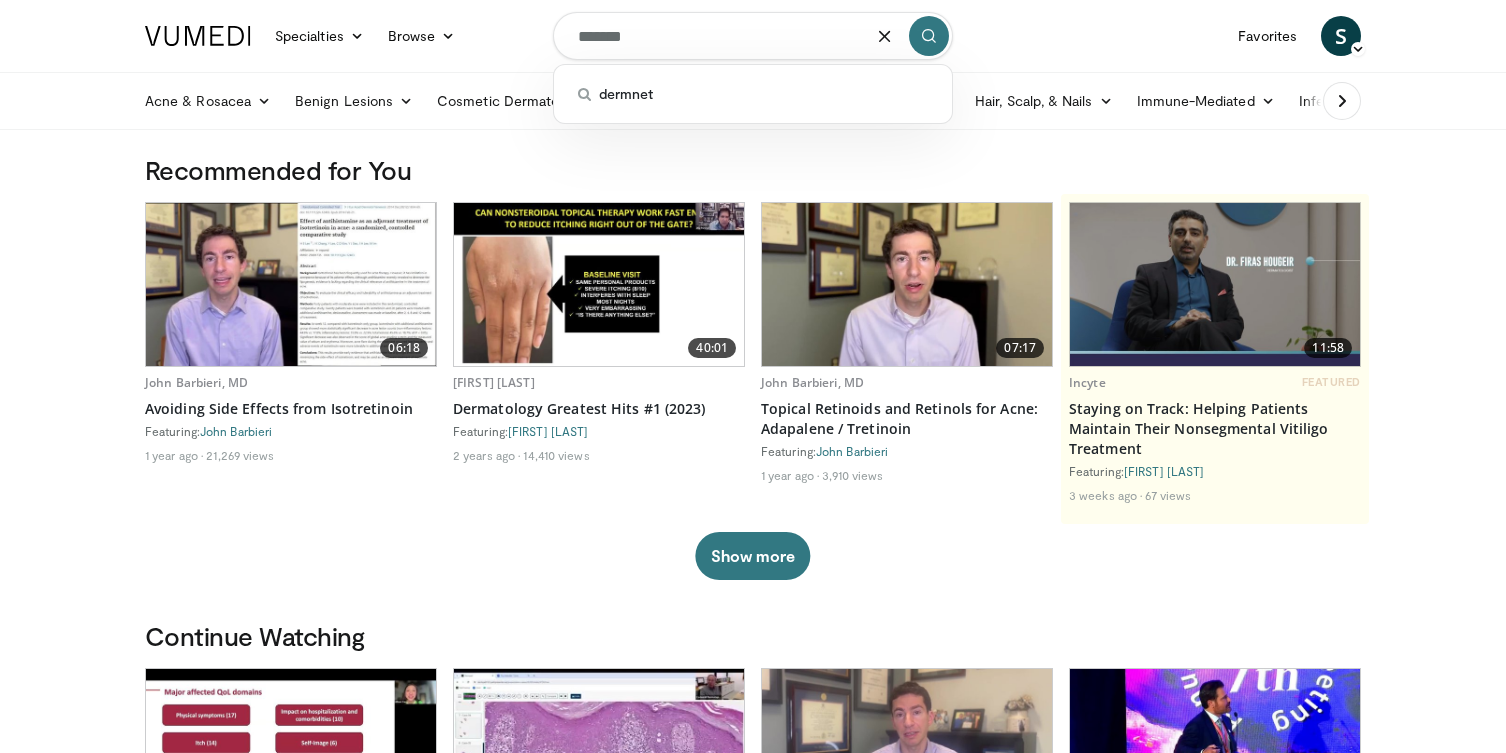 type on "*******" 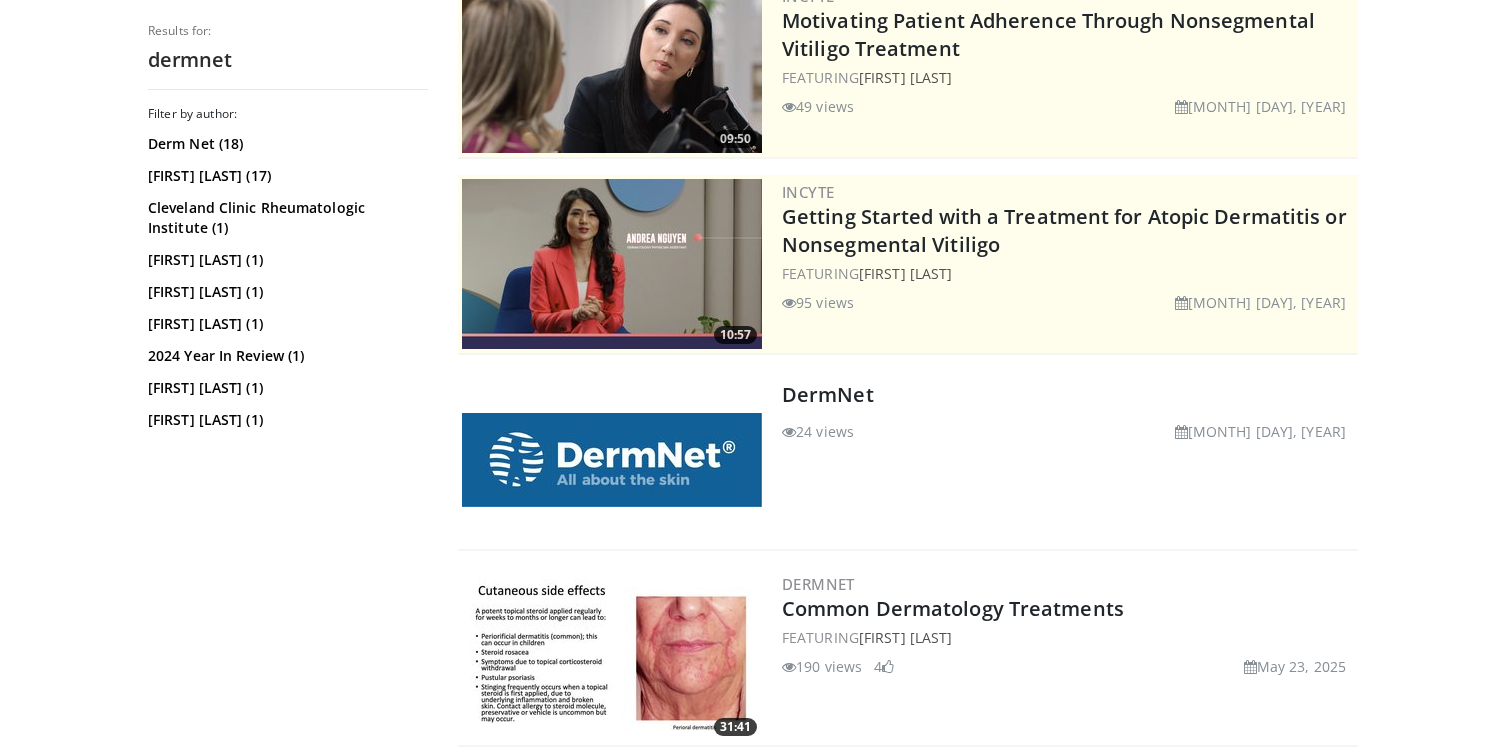 scroll, scrollTop: 321, scrollLeft: 0, axis: vertical 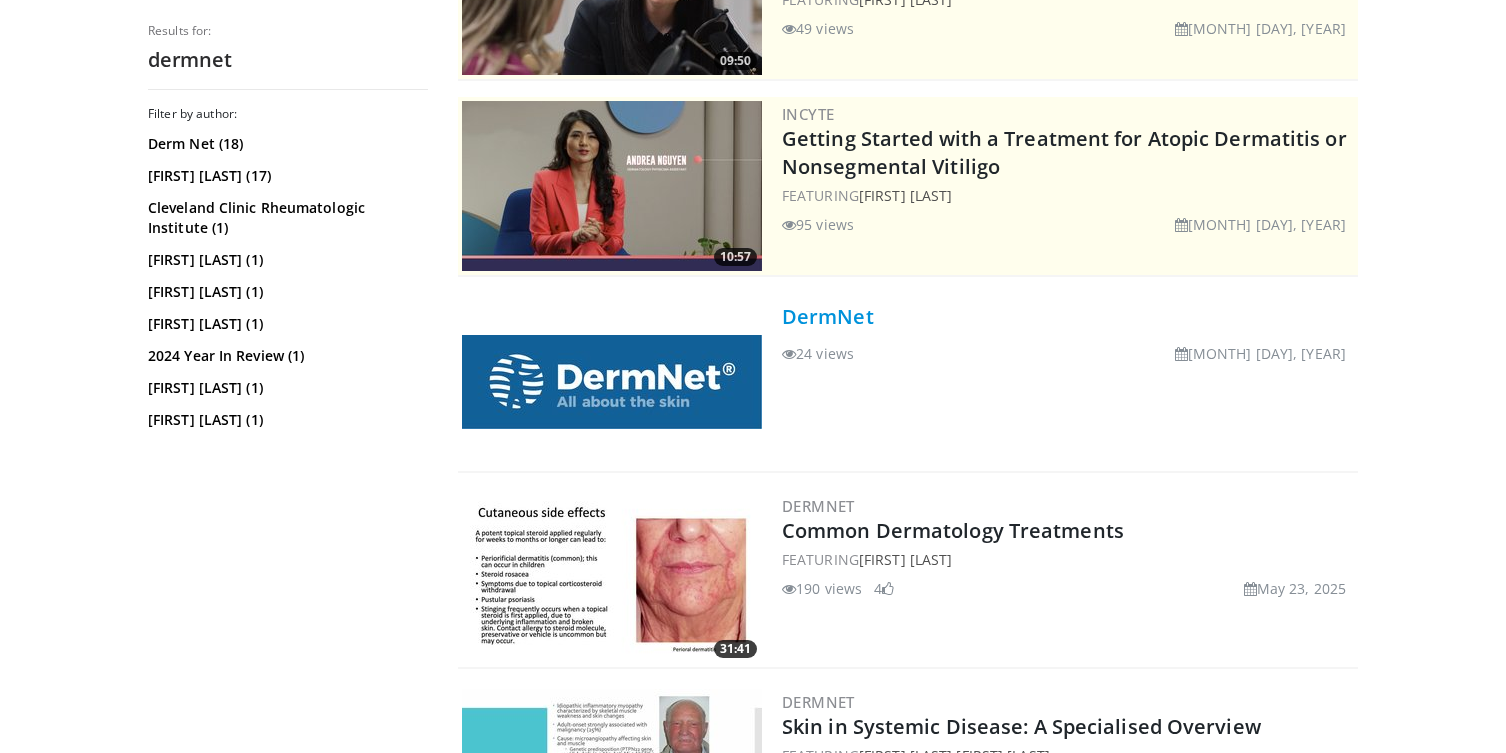 click on "DermNet" at bounding box center [828, 316] 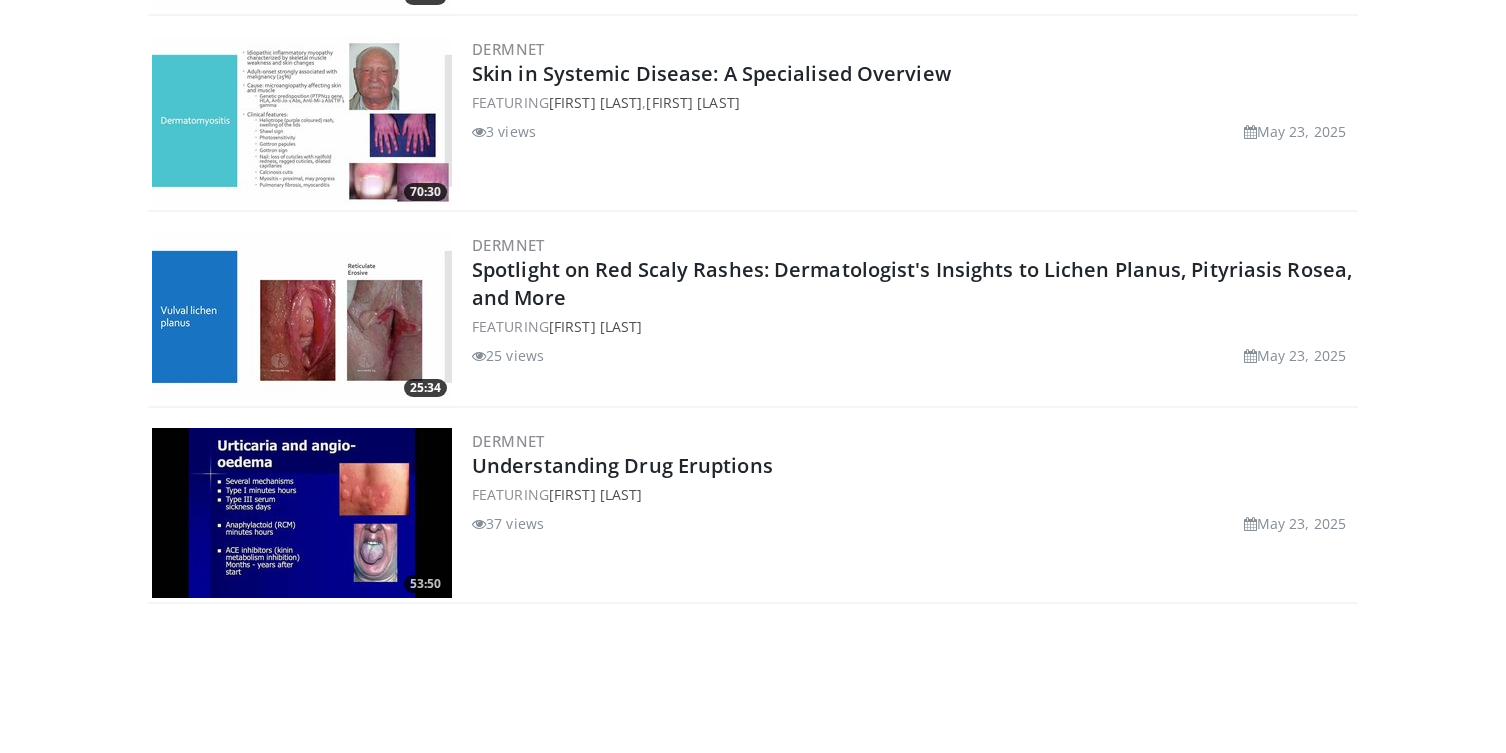 scroll, scrollTop: 3370, scrollLeft: 0, axis: vertical 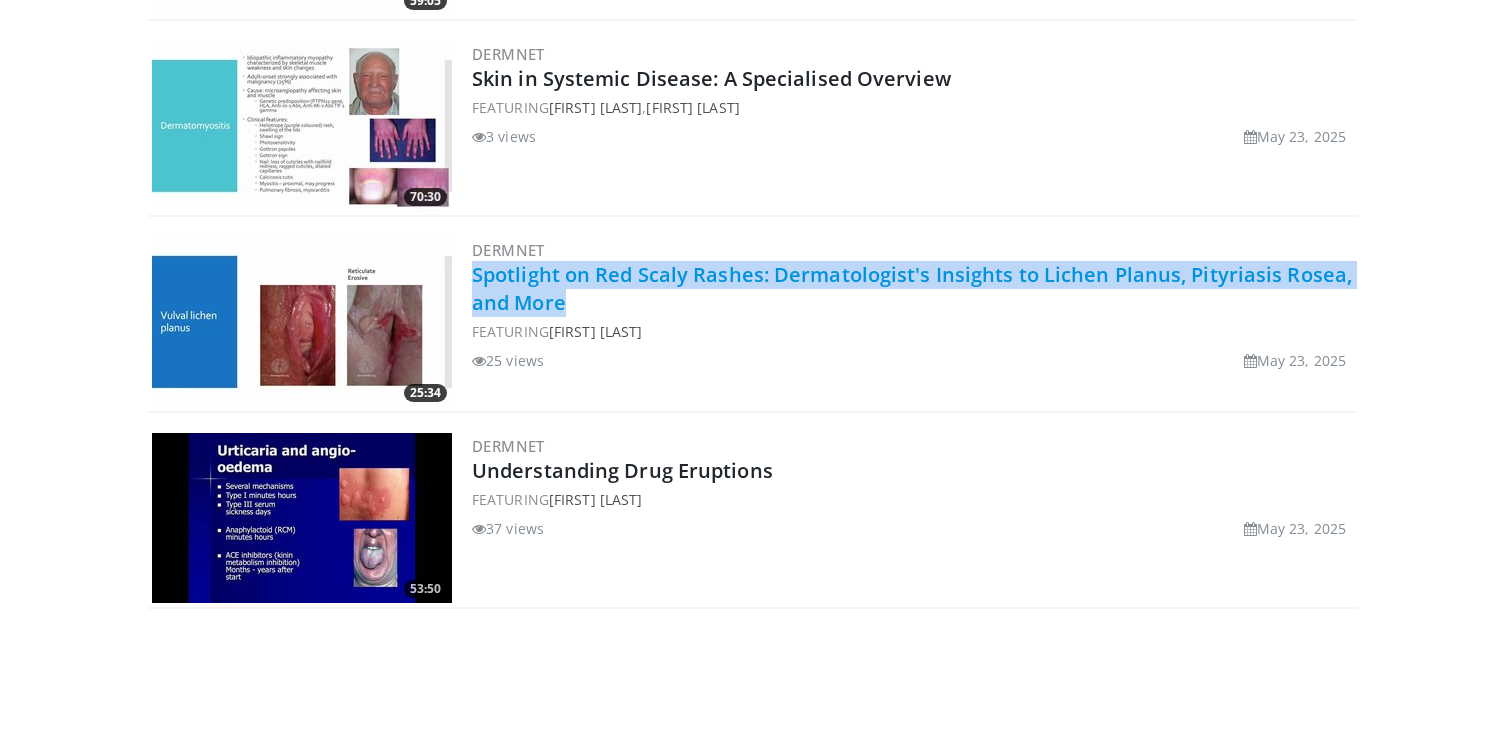drag, startPoint x: 568, startPoint y: 301, endPoint x: 475, endPoint y: 276, distance: 96.30161 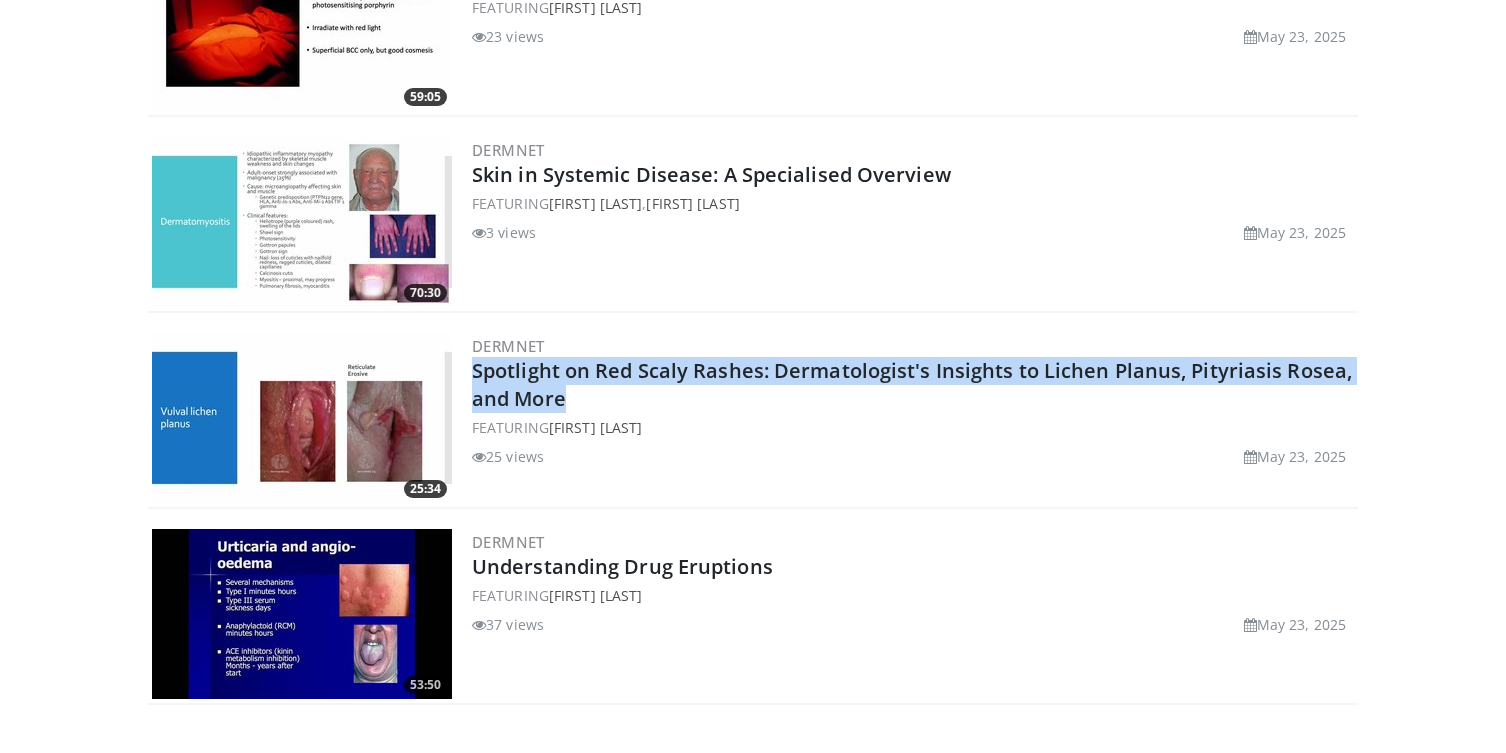 scroll, scrollTop: 3270, scrollLeft: 0, axis: vertical 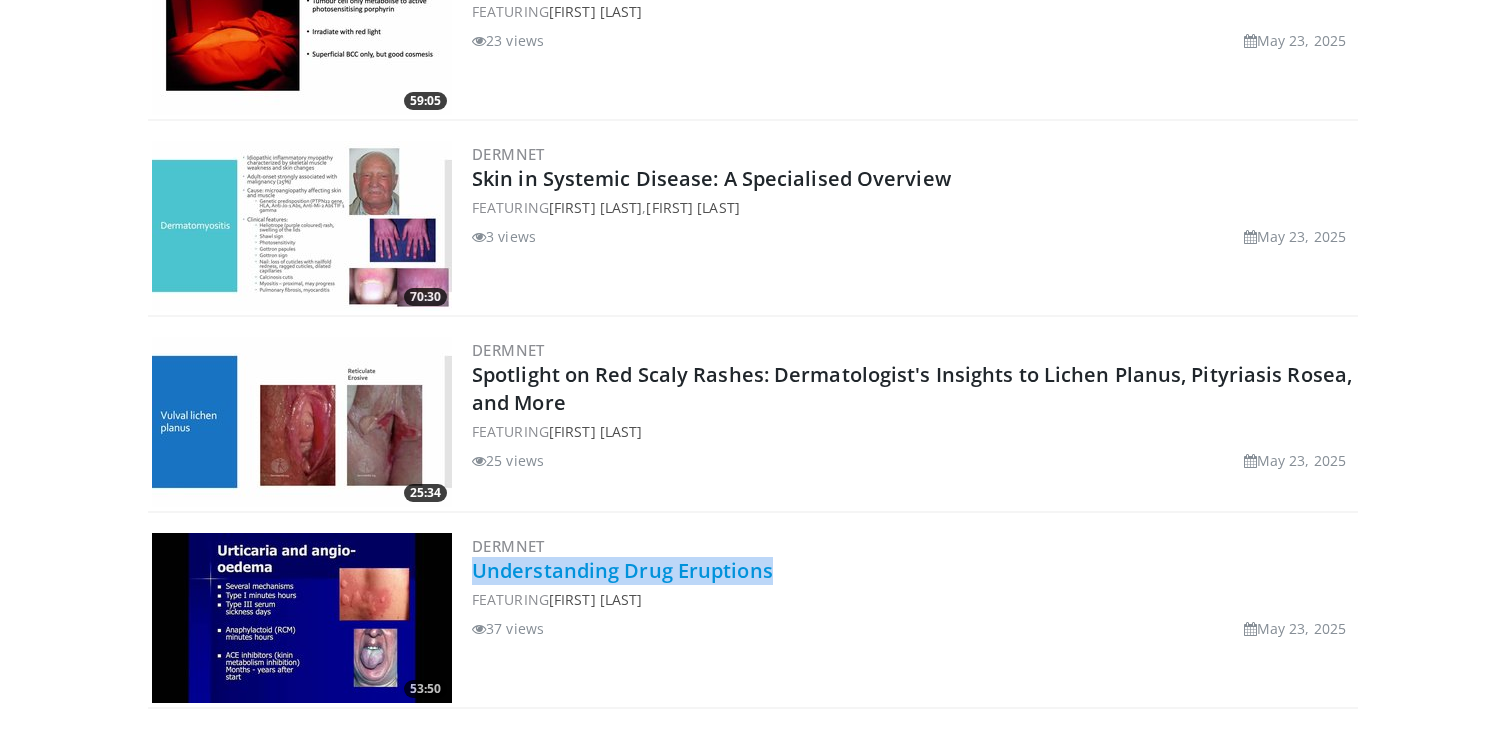 drag, startPoint x: 766, startPoint y: 569, endPoint x: 472, endPoint y: 571, distance: 294.0068 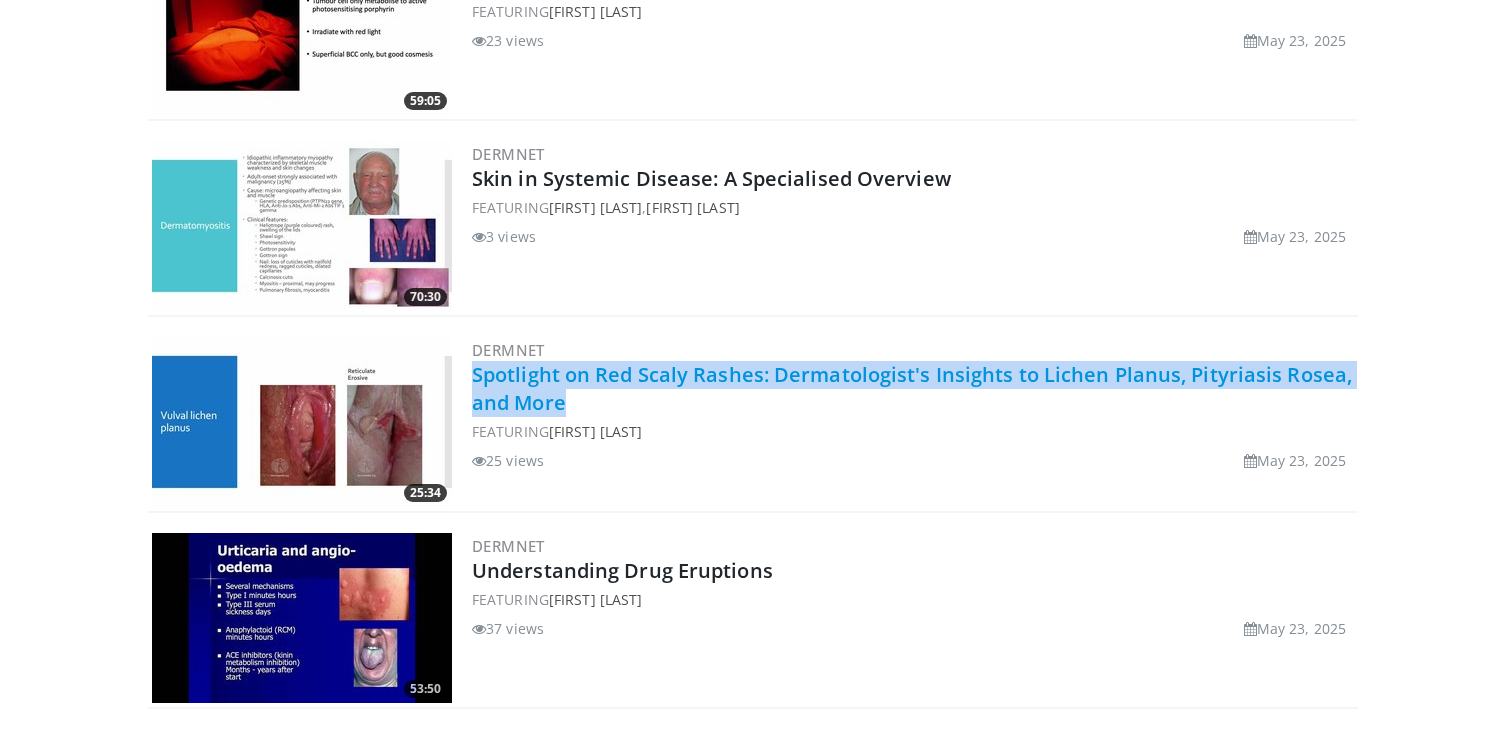 drag, startPoint x: 594, startPoint y: 407, endPoint x: 472, endPoint y: 374, distance: 126.38433 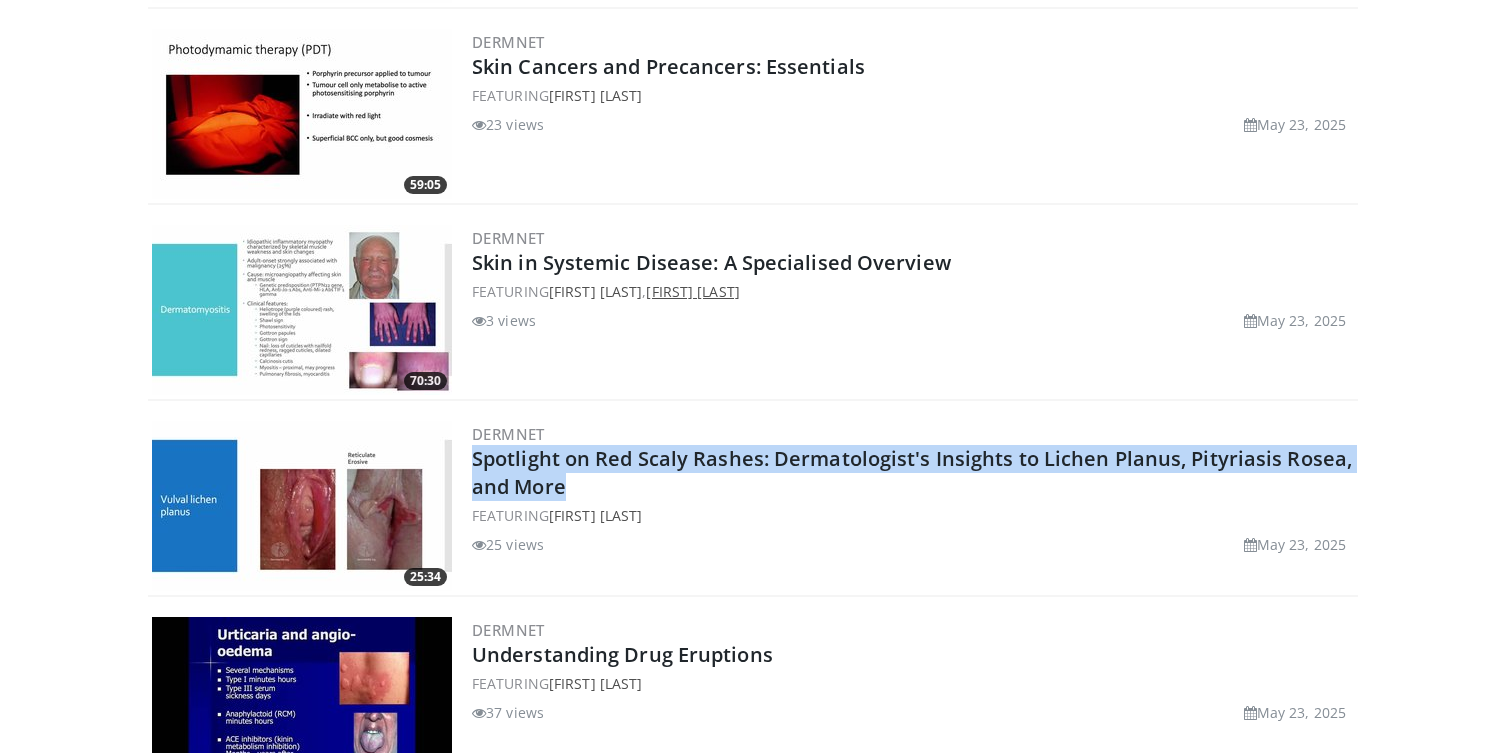 scroll, scrollTop: 3124, scrollLeft: 0, axis: vertical 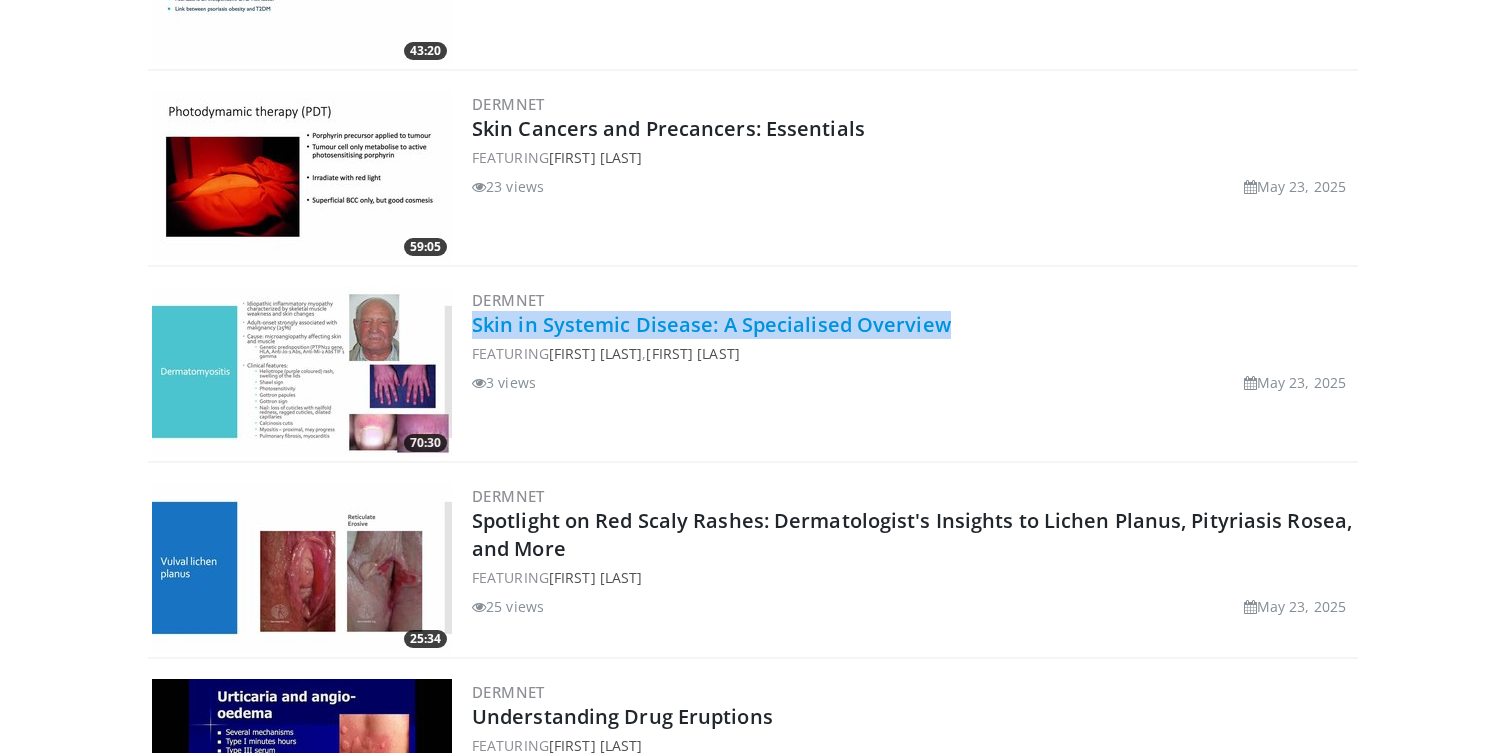 drag, startPoint x: 955, startPoint y: 322, endPoint x: 476, endPoint y: 325, distance: 479.0094 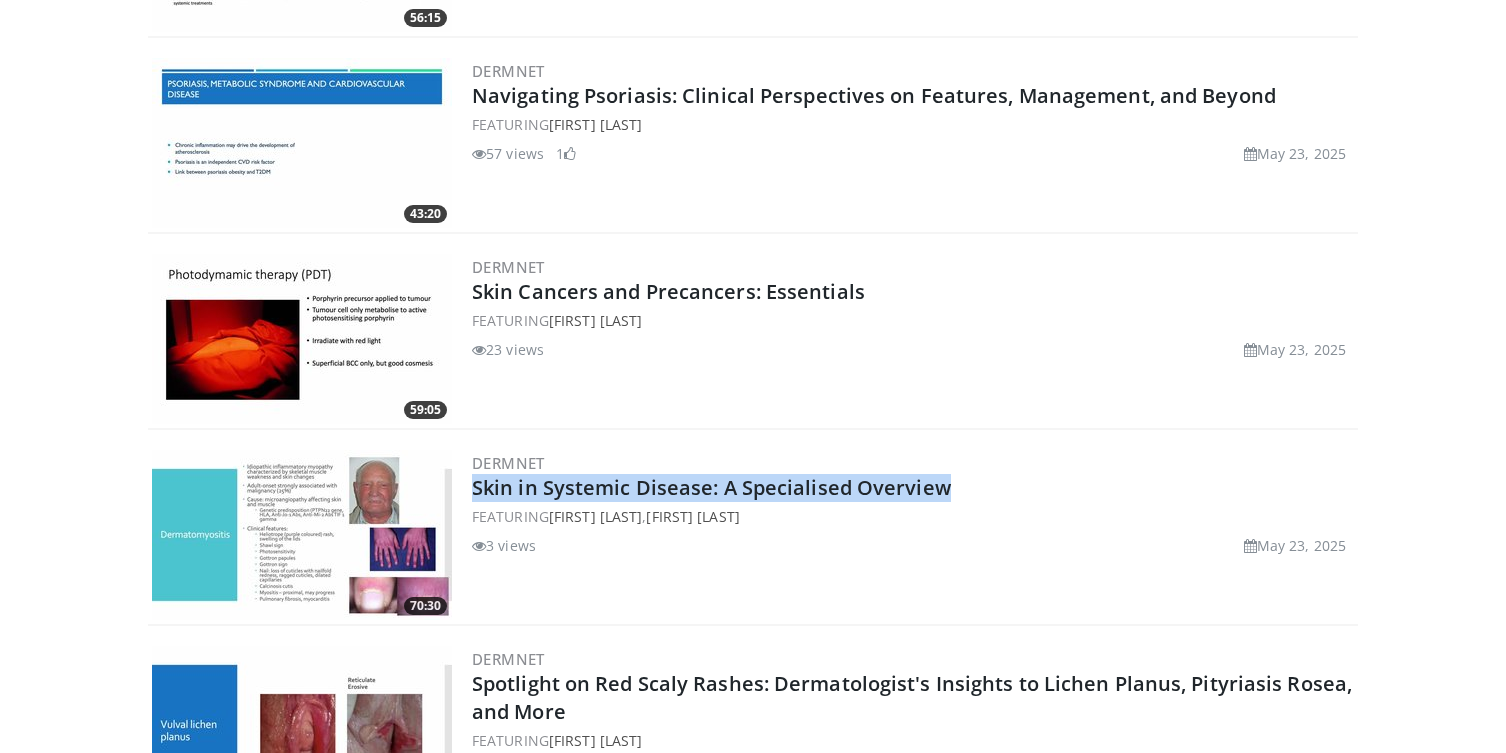 scroll, scrollTop: 2858, scrollLeft: 0, axis: vertical 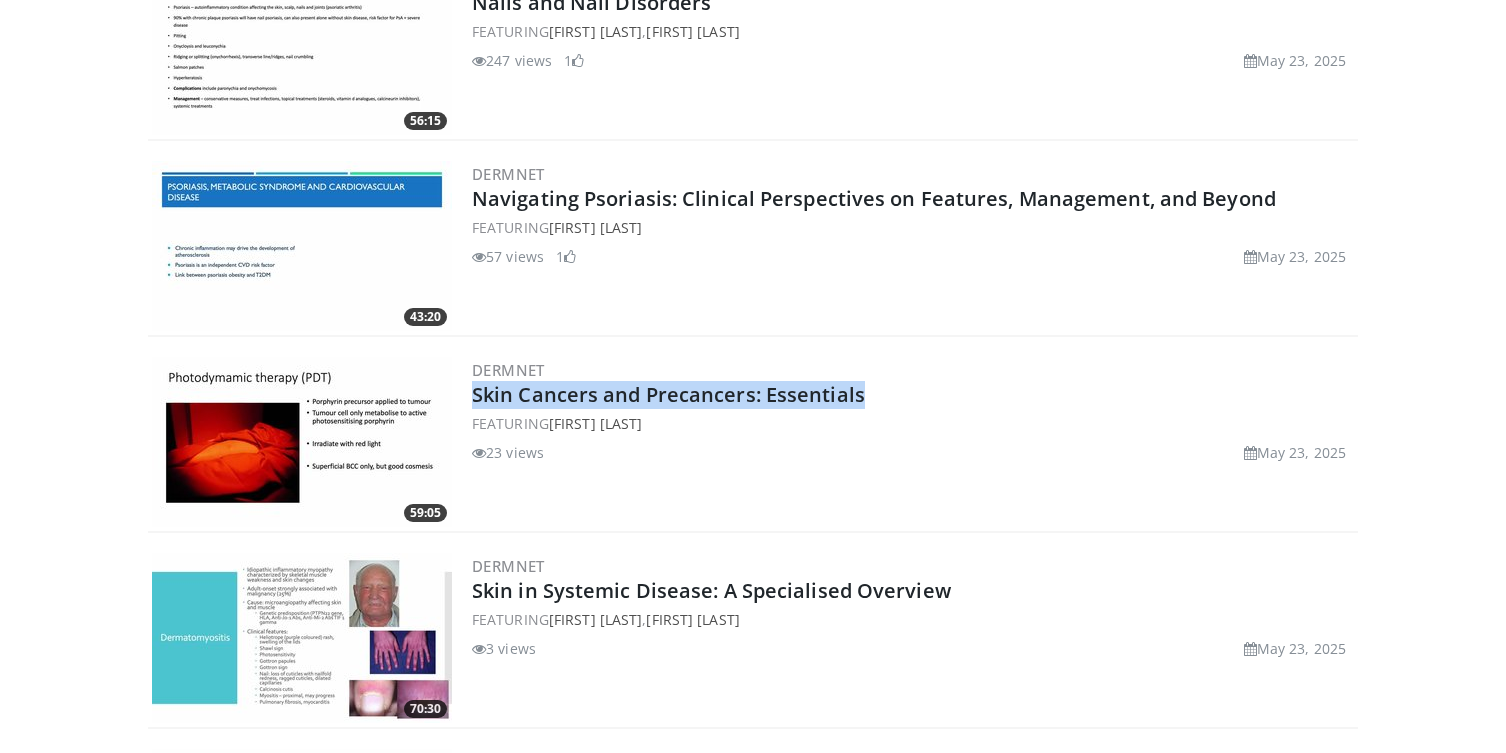drag, startPoint x: 871, startPoint y: 393, endPoint x: 467, endPoint y: 393, distance: 404 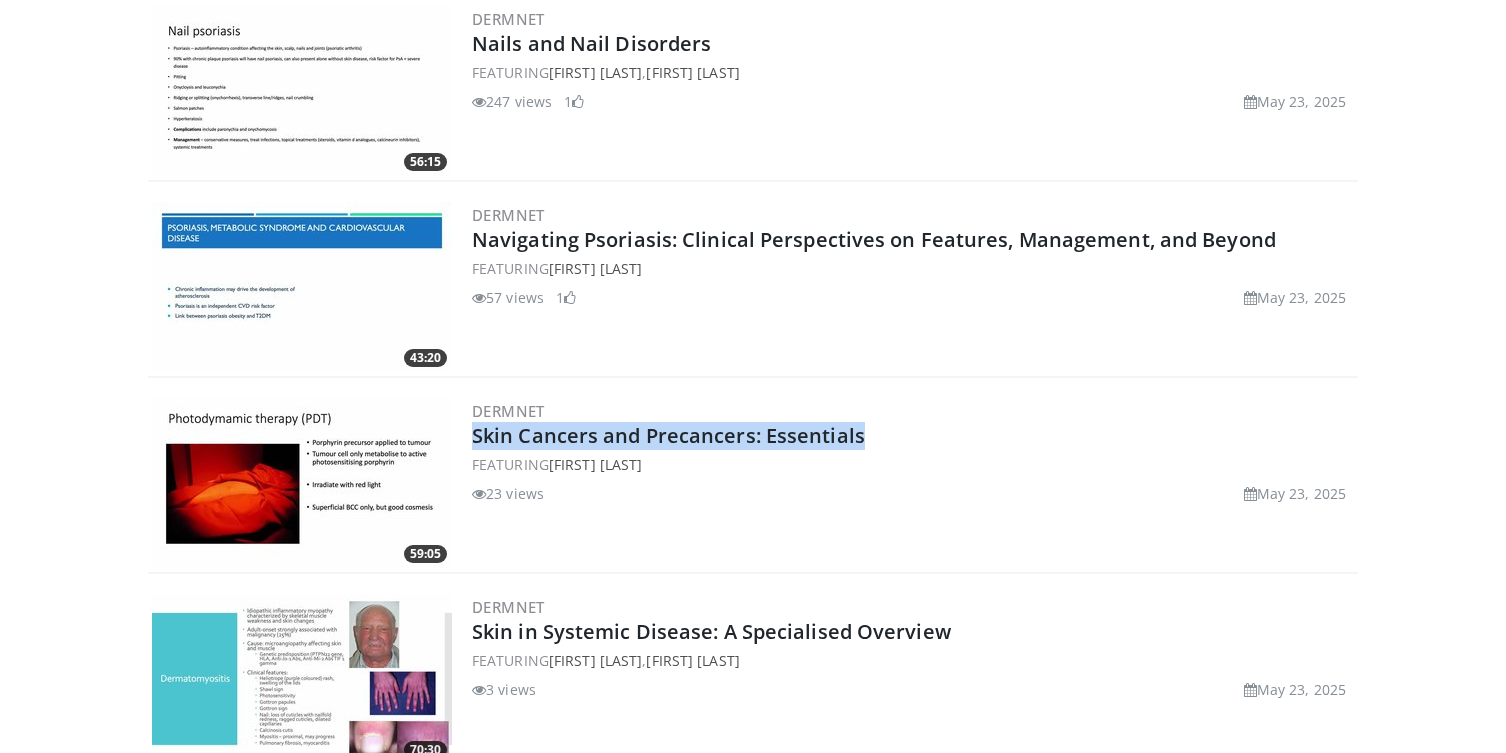 scroll, scrollTop: 2740, scrollLeft: 0, axis: vertical 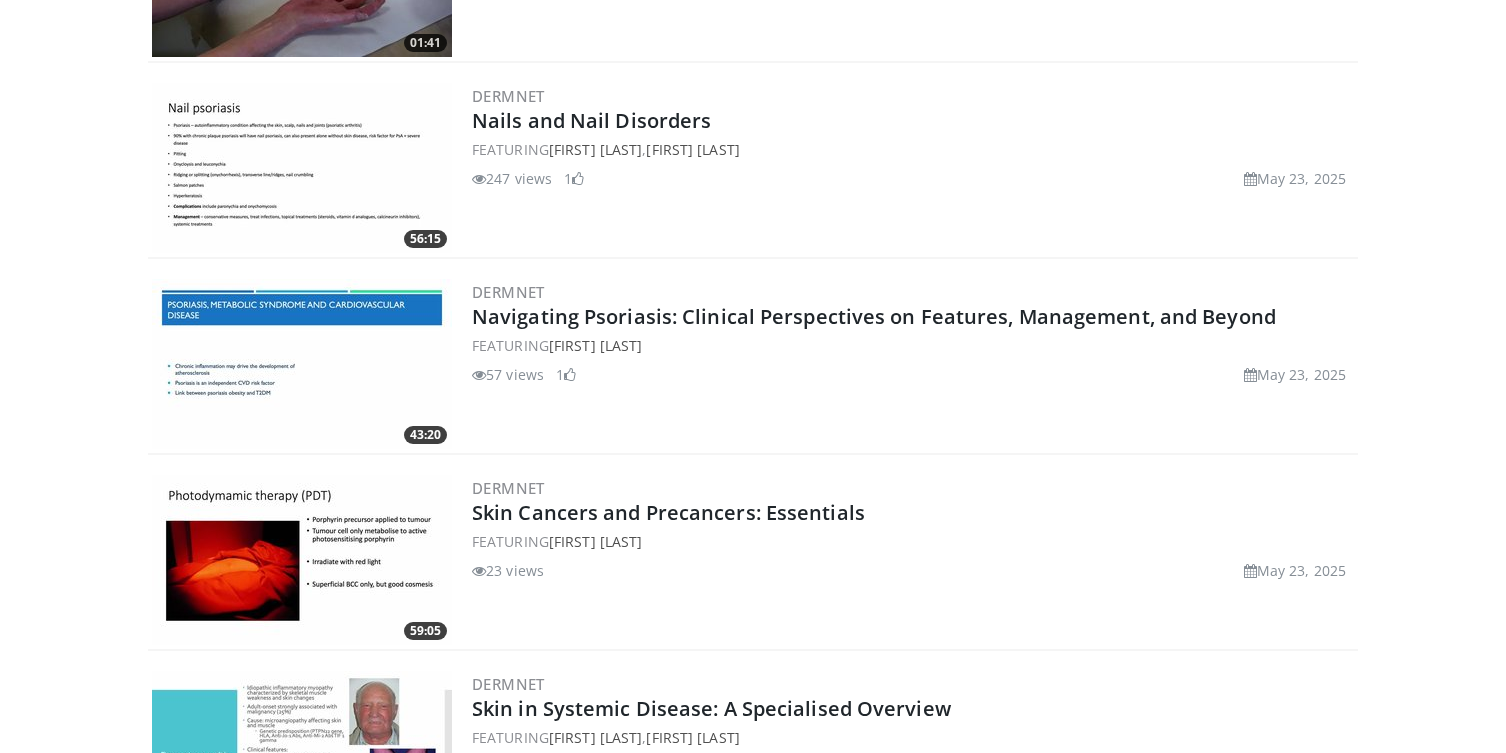 click on "Navigating Psoriasis: Clinical Perspectives on Features, Management, and Beyond" at bounding box center (913, 317) 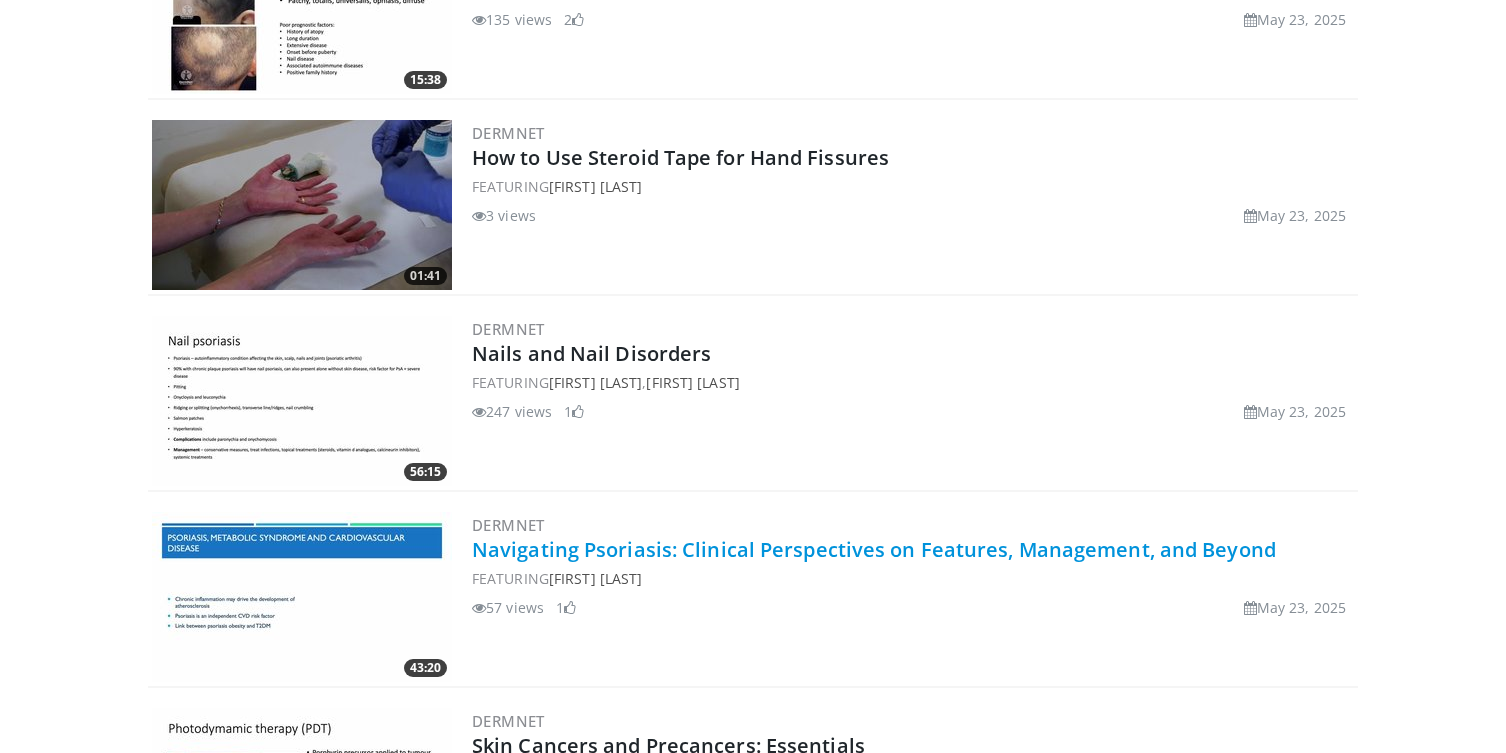 scroll, scrollTop: 2387, scrollLeft: 0, axis: vertical 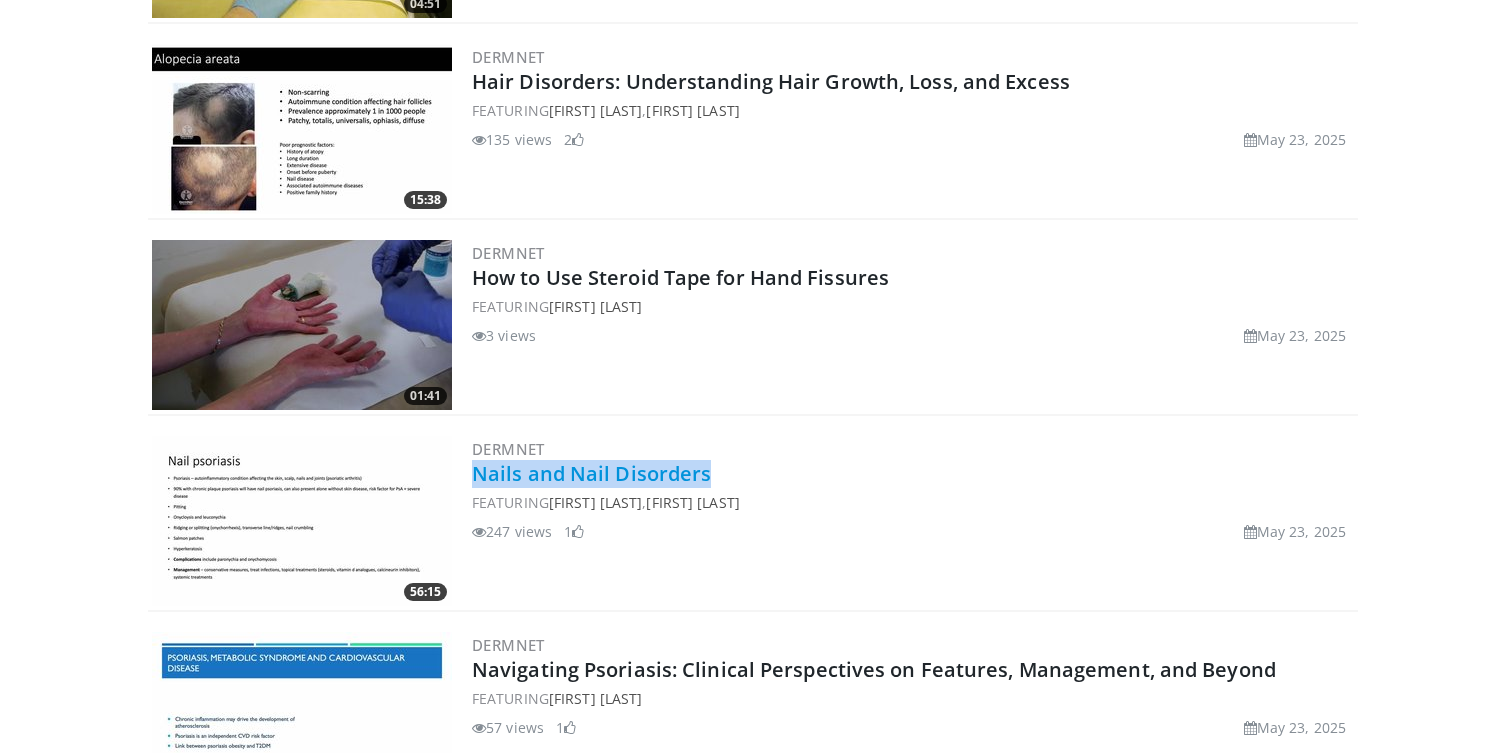 drag, startPoint x: 735, startPoint y: 475, endPoint x: 473, endPoint y: 474, distance: 262.00192 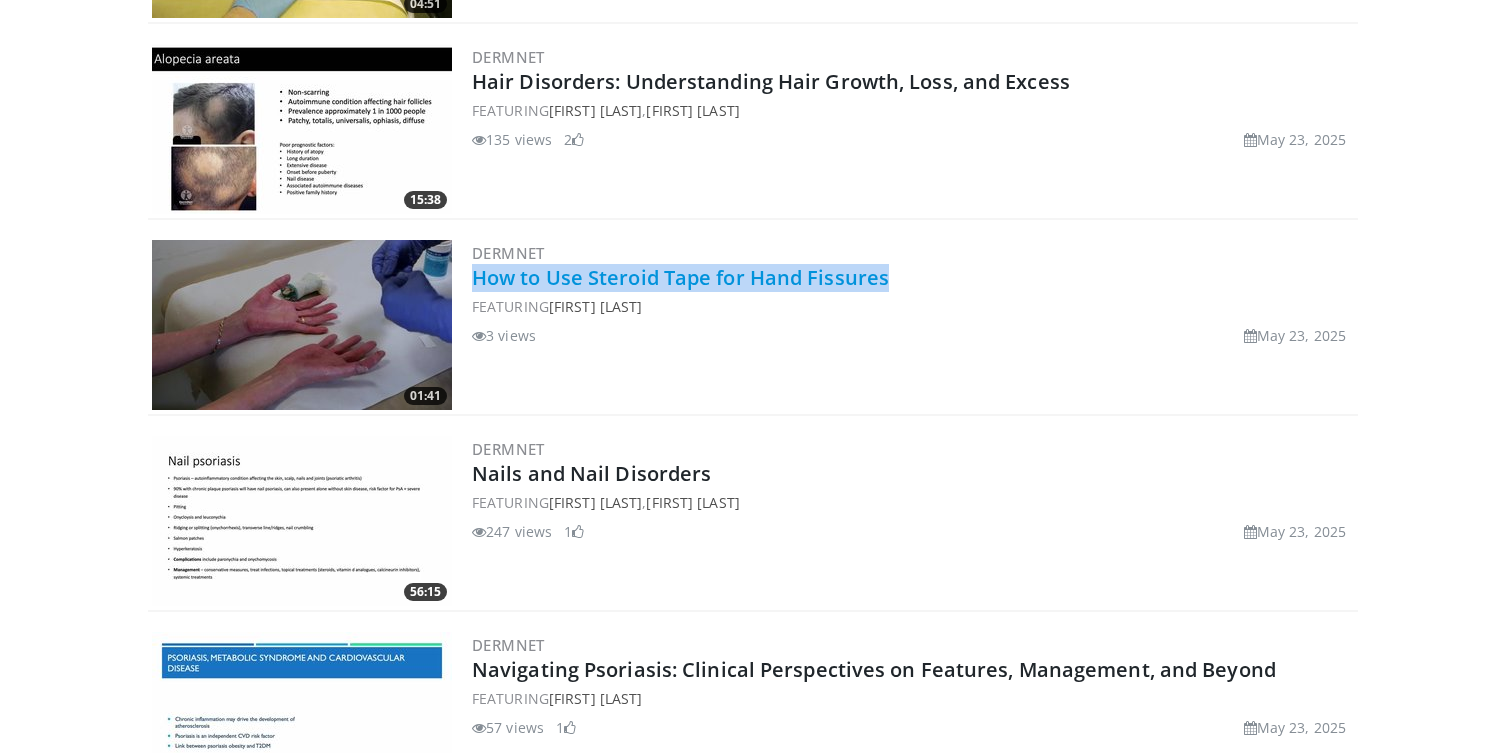 drag, startPoint x: 903, startPoint y: 281, endPoint x: 475, endPoint y: 283, distance: 428.00467 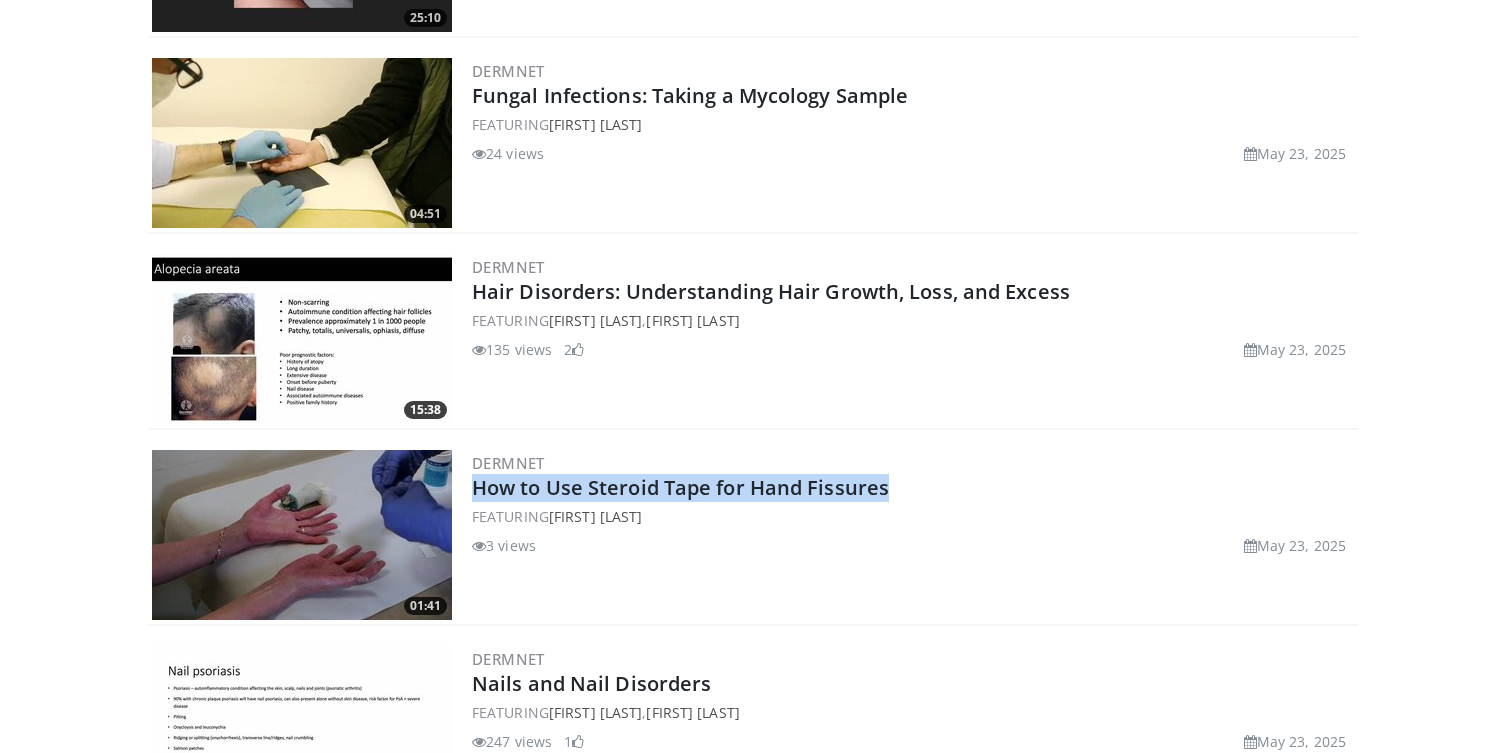 scroll, scrollTop: 2168, scrollLeft: 0, axis: vertical 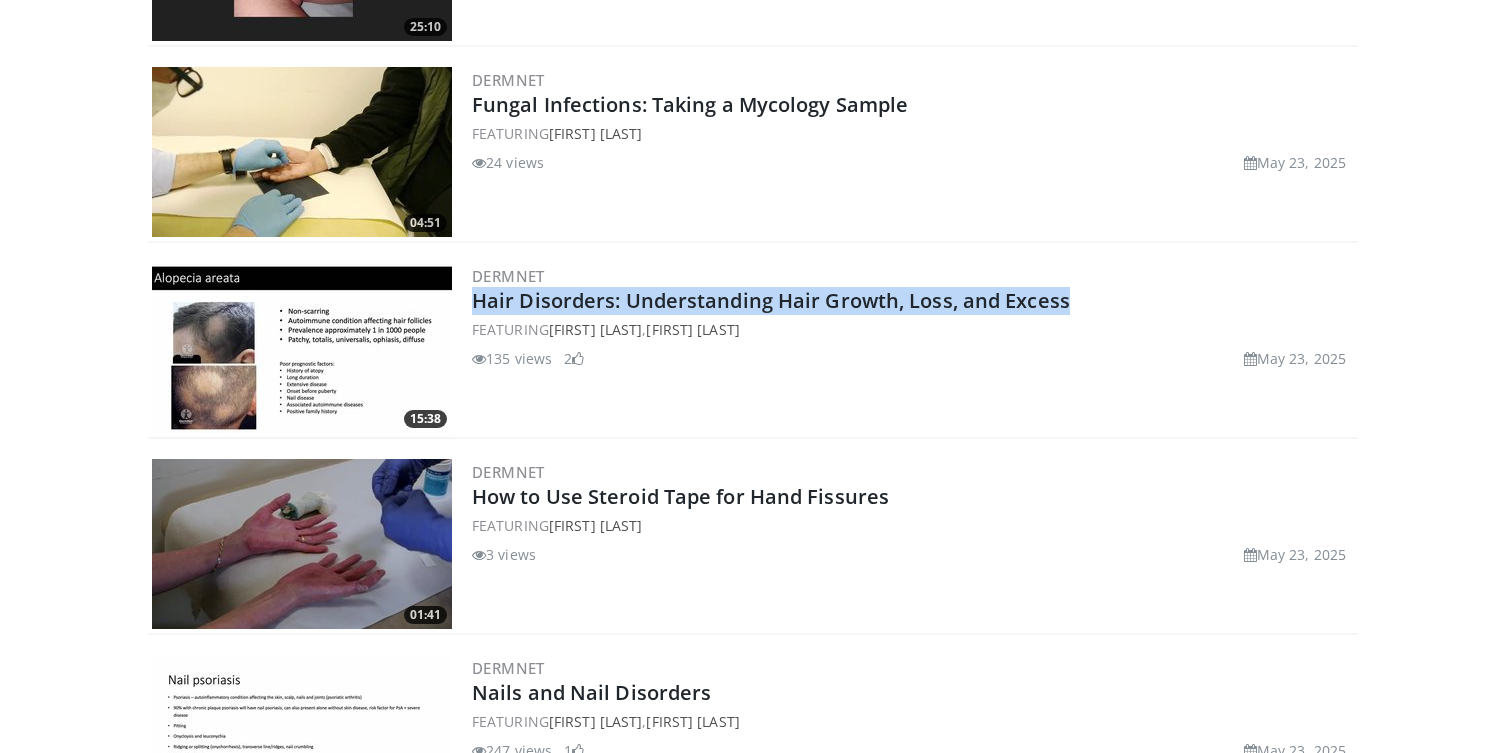 drag, startPoint x: 1055, startPoint y: 303, endPoint x: 470, endPoint y: 303, distance: 585 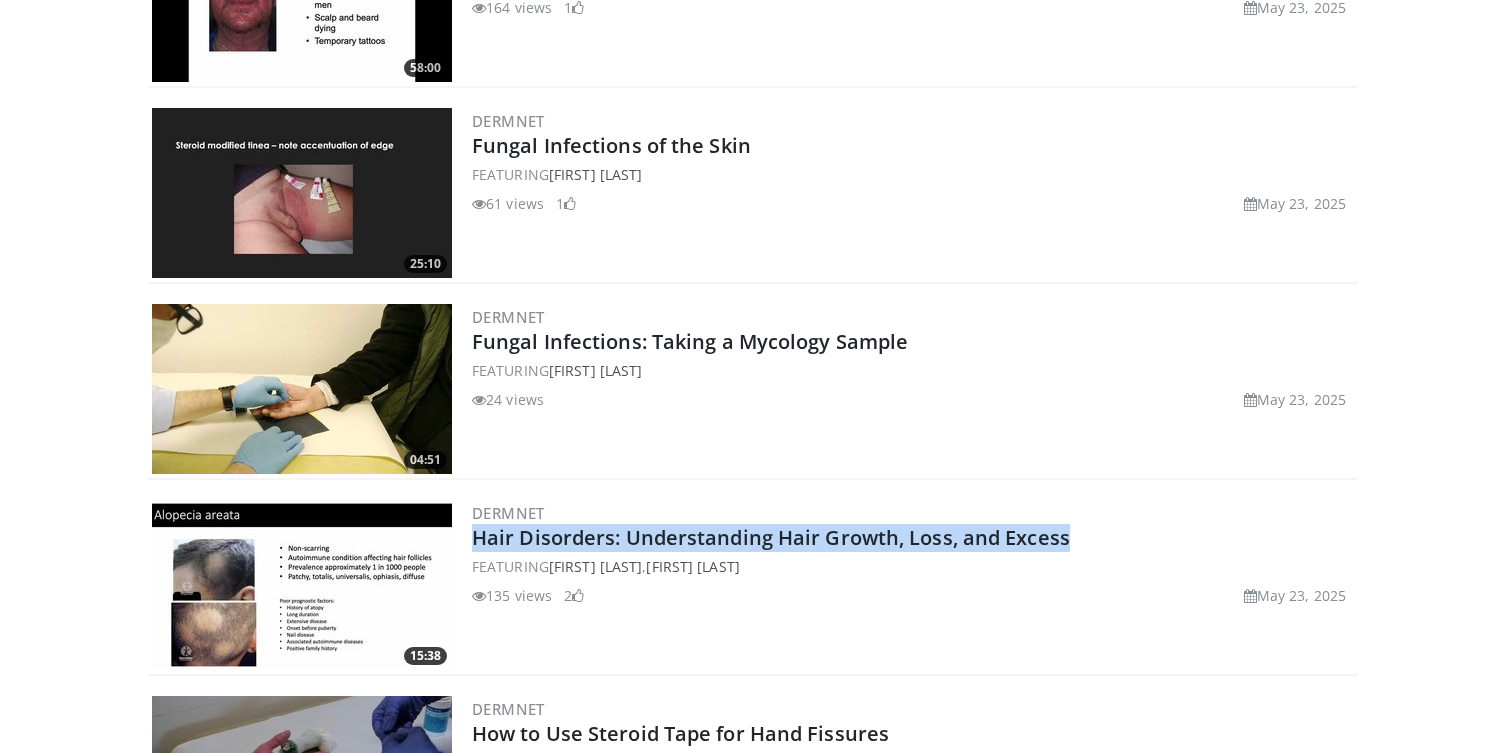 scroll, scrollTop: 1862, scrollLeft: 0, axis: vertical 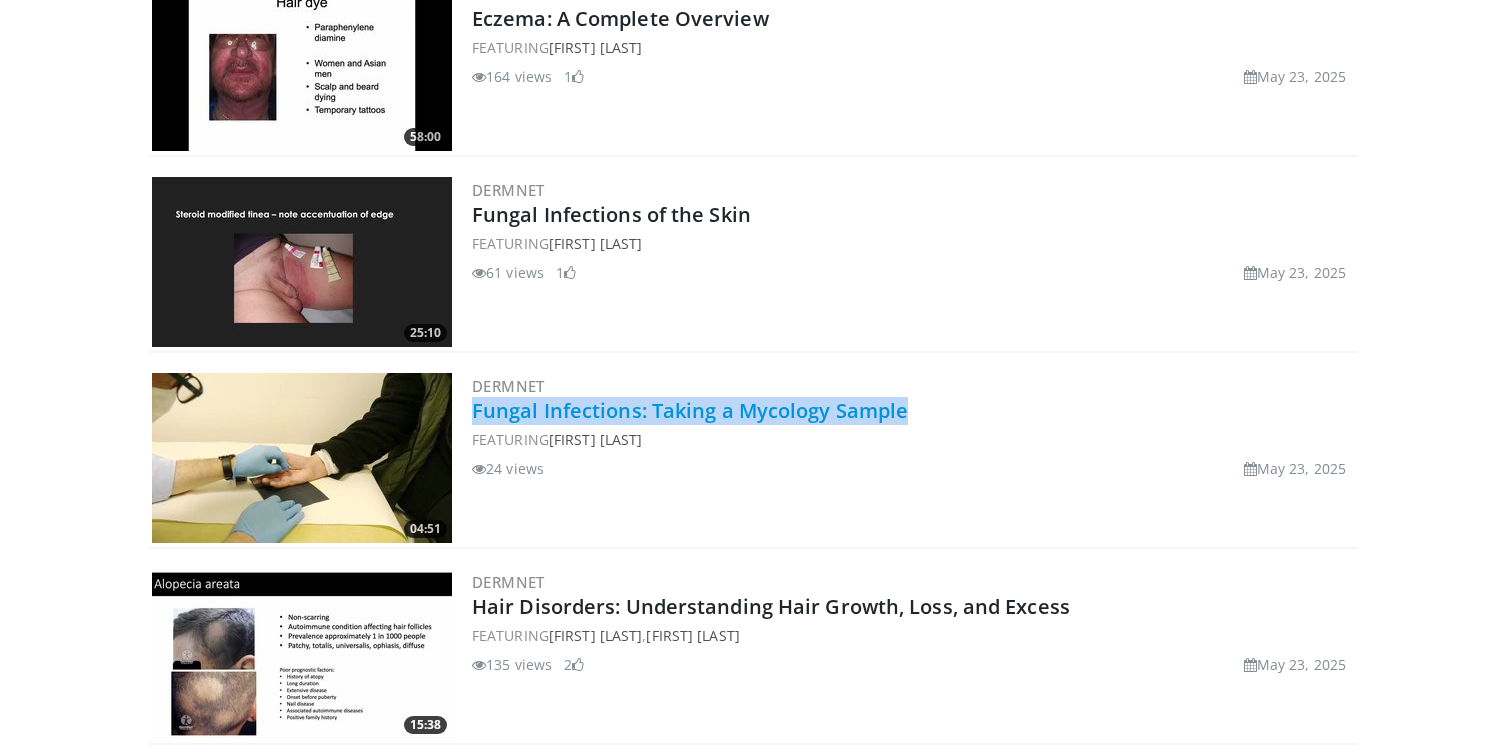 drag, startPoint x: 910, startPoint y: 419, endPoint x: 474, endPoint y: 410, distance: 436.09286 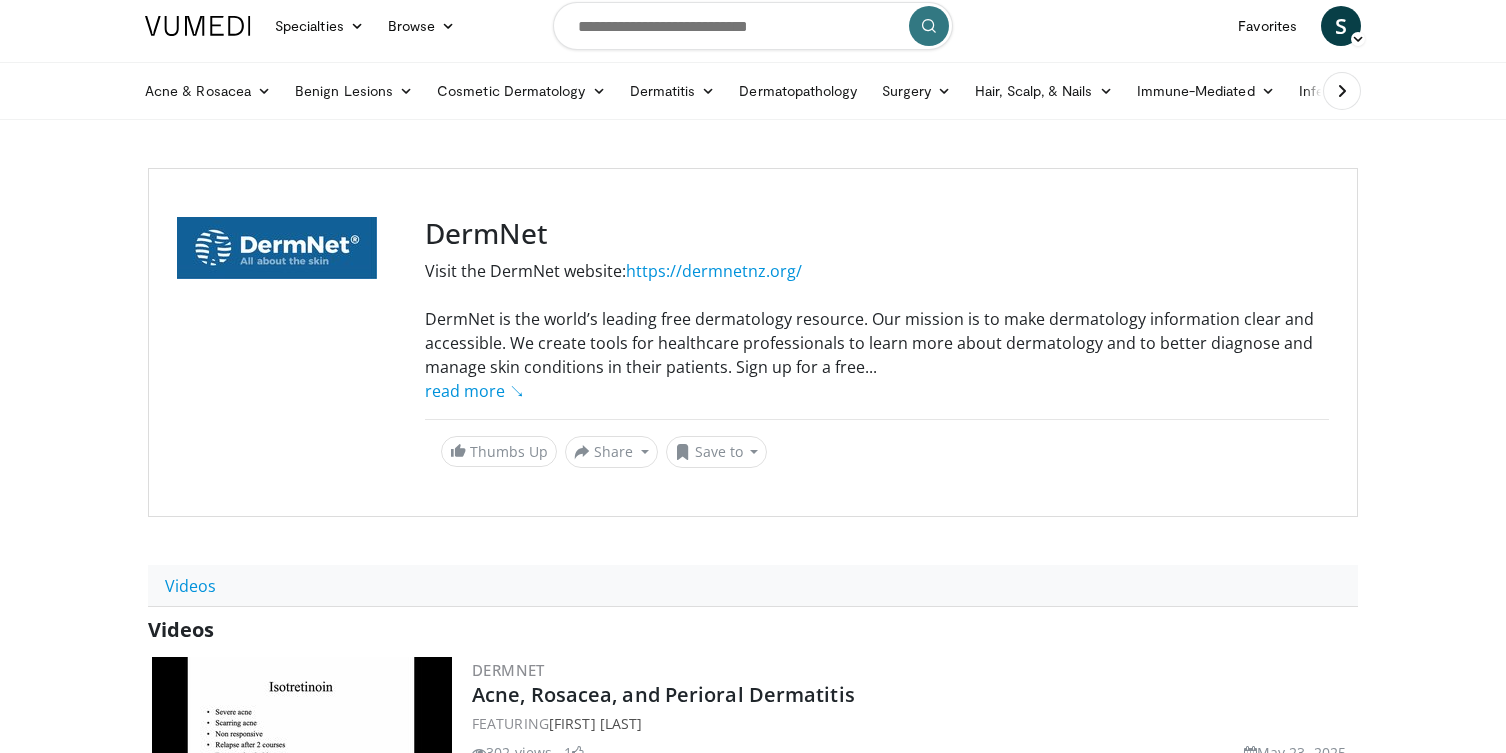 scroll, scrollTop: 0, scrollLeft: 0, axis: both 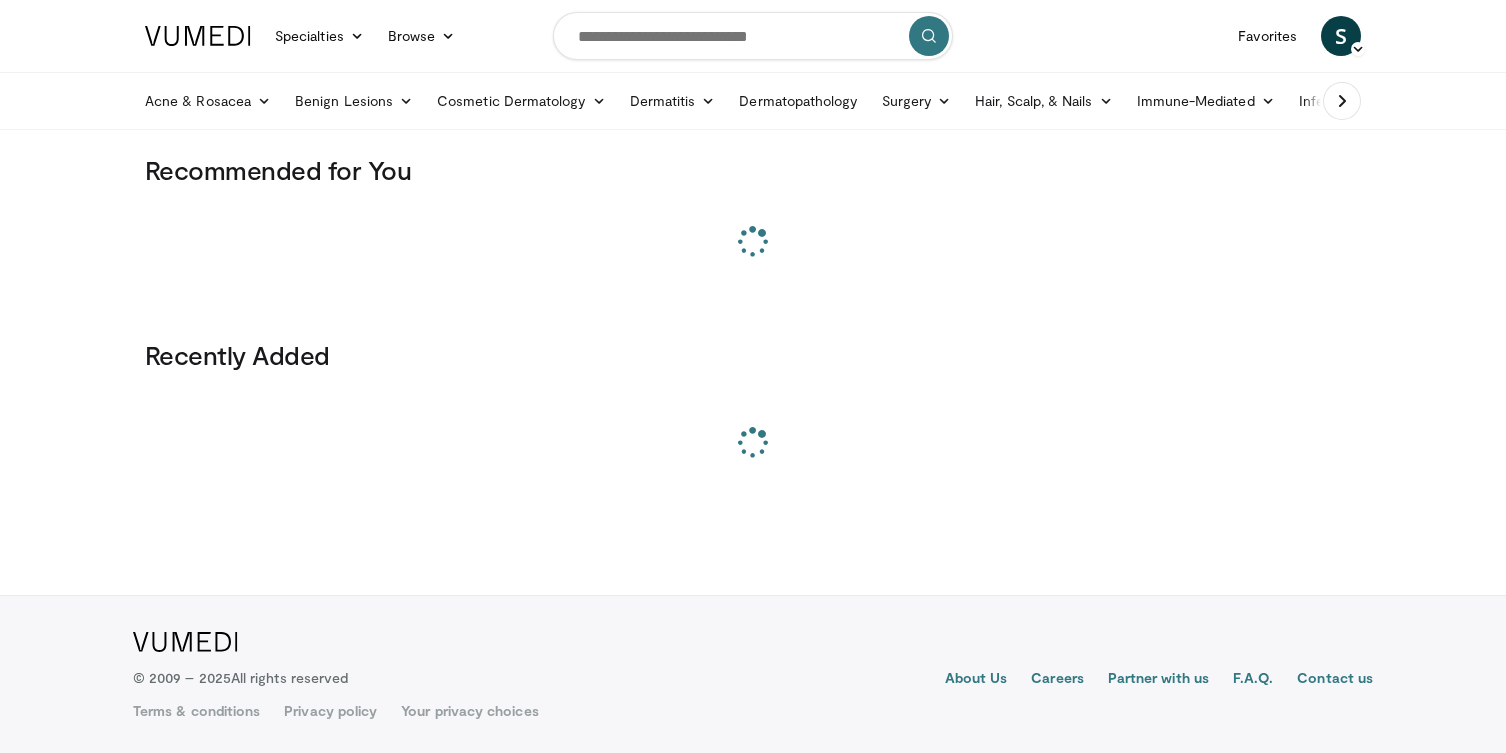 click at bounding box center [753, 36] 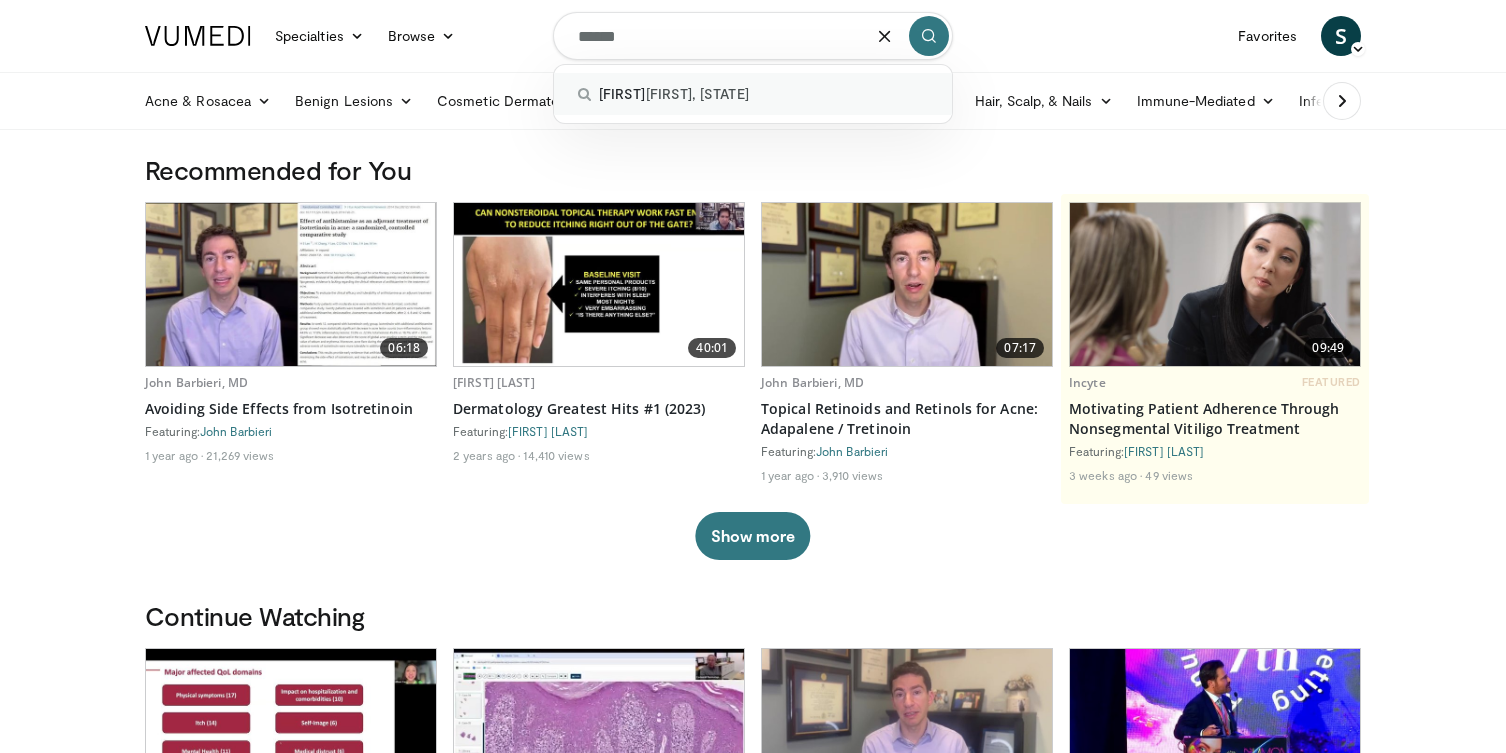 click on "[FIRST] [LAST], [STATE]" at bounding box center [674, 94] 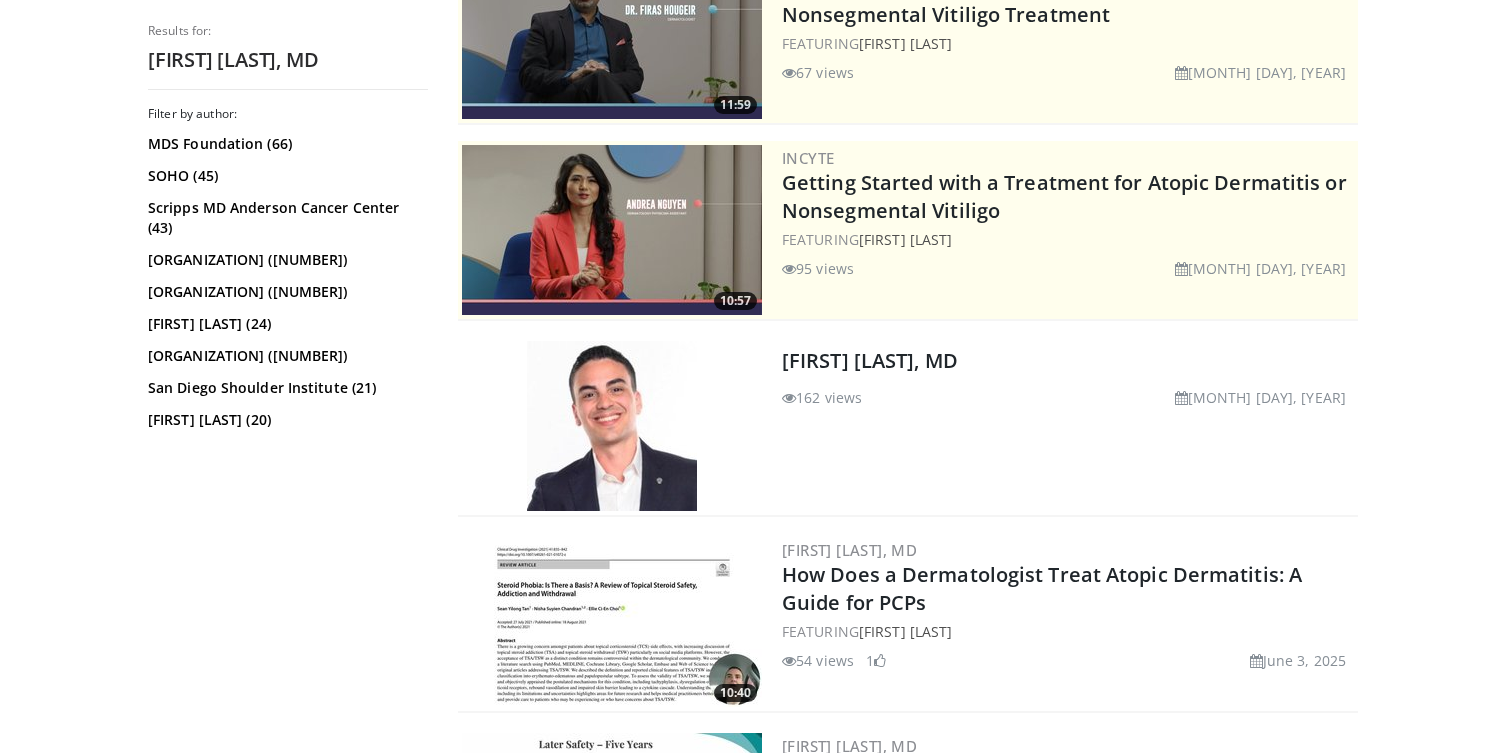 scroll, scrollTop: 431, scrollLeft: 0, axis: vertical 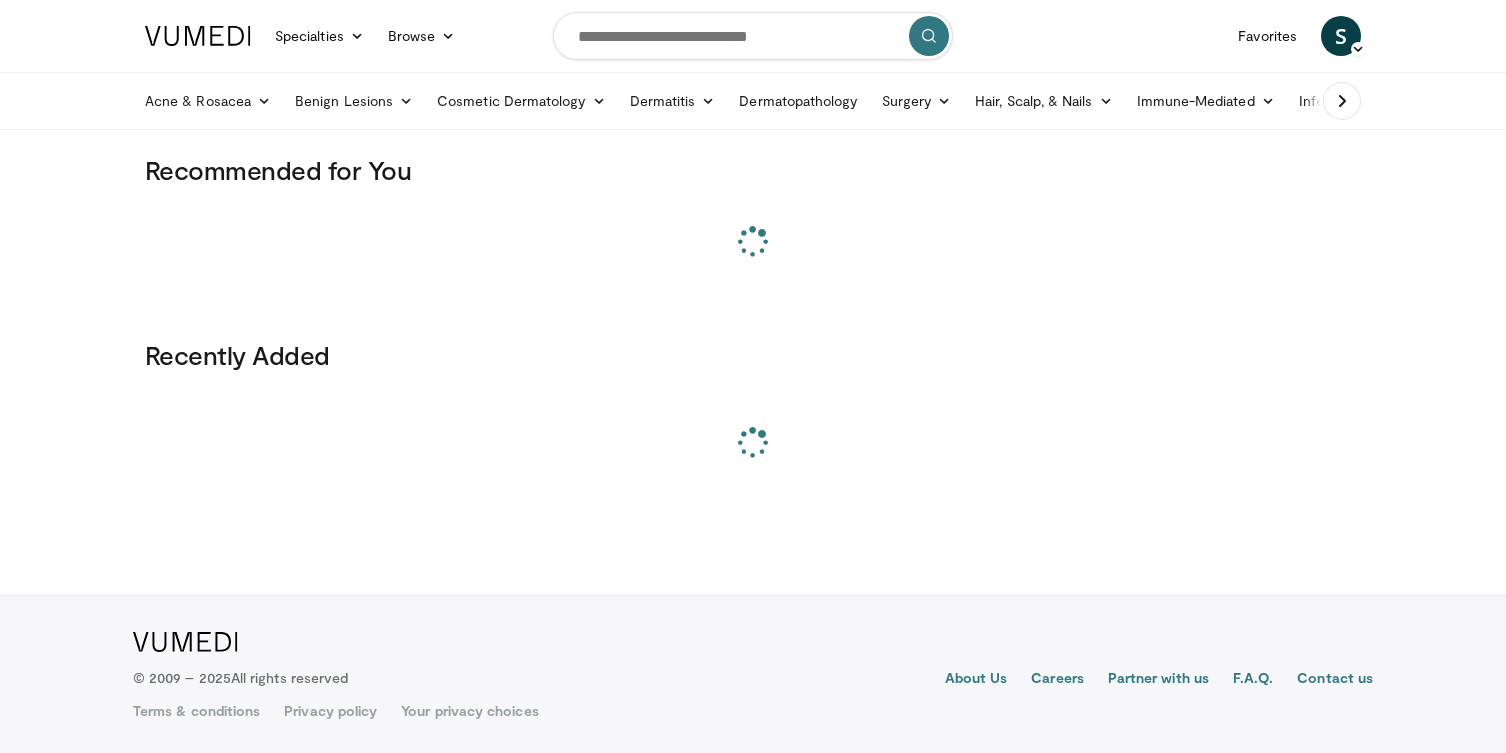 click at bounding box center [753, 36] 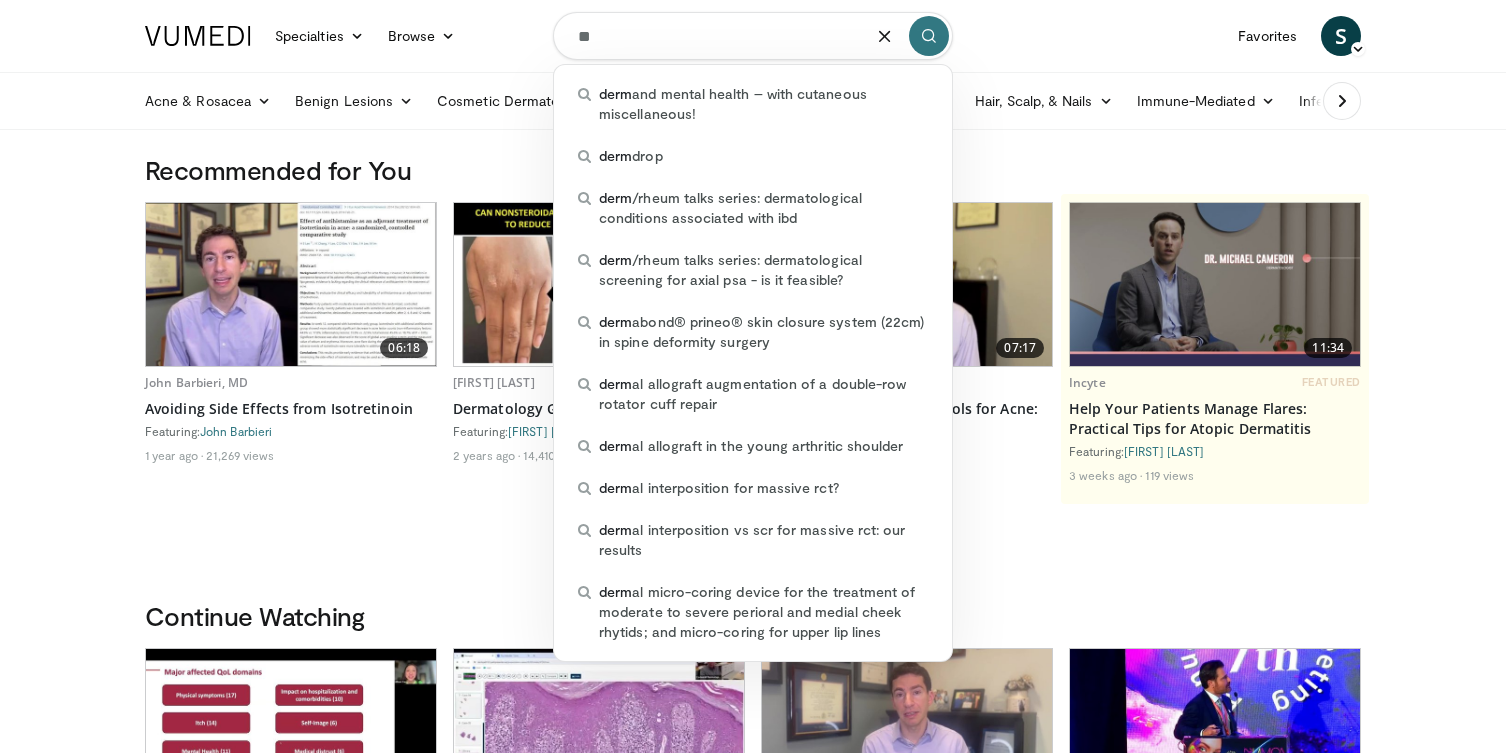 type on "*" 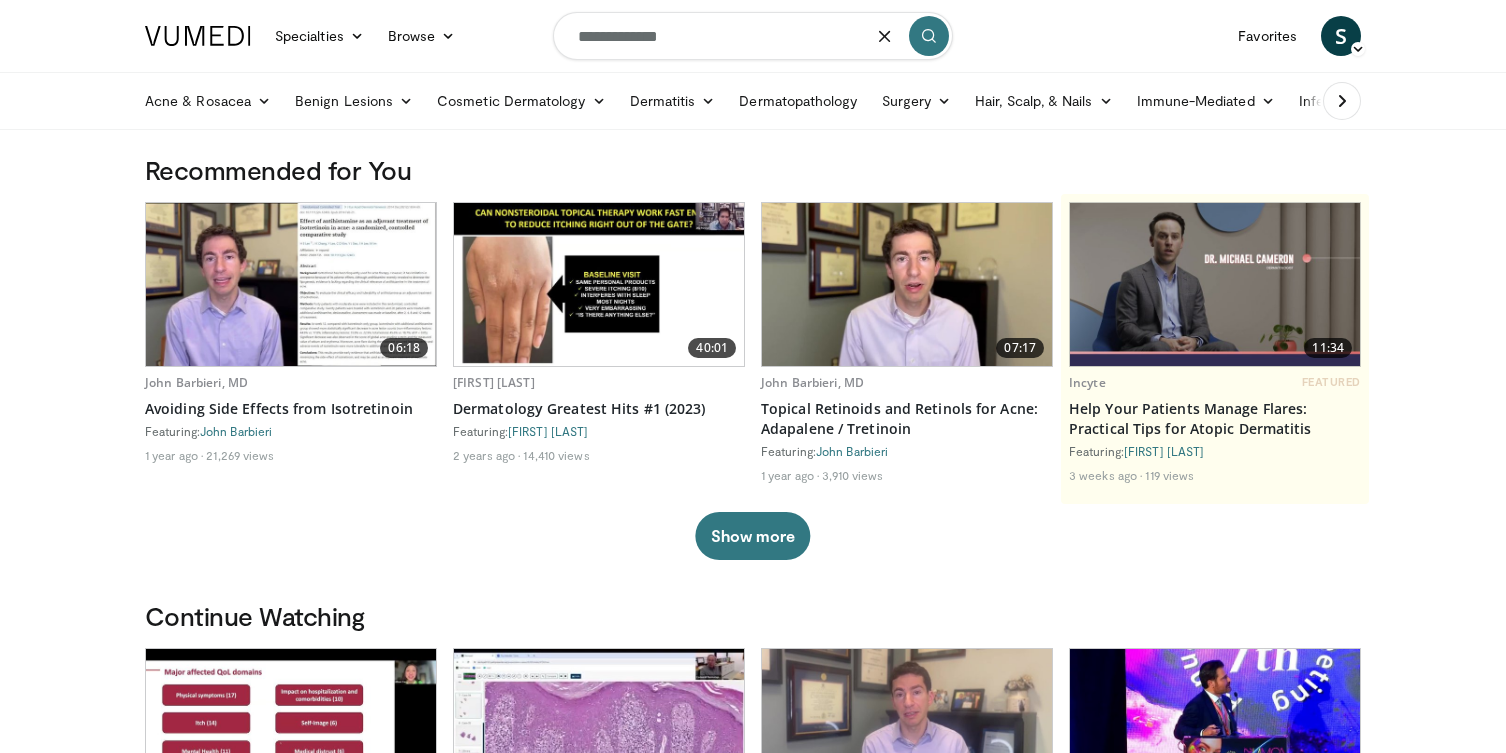 type on "**********" 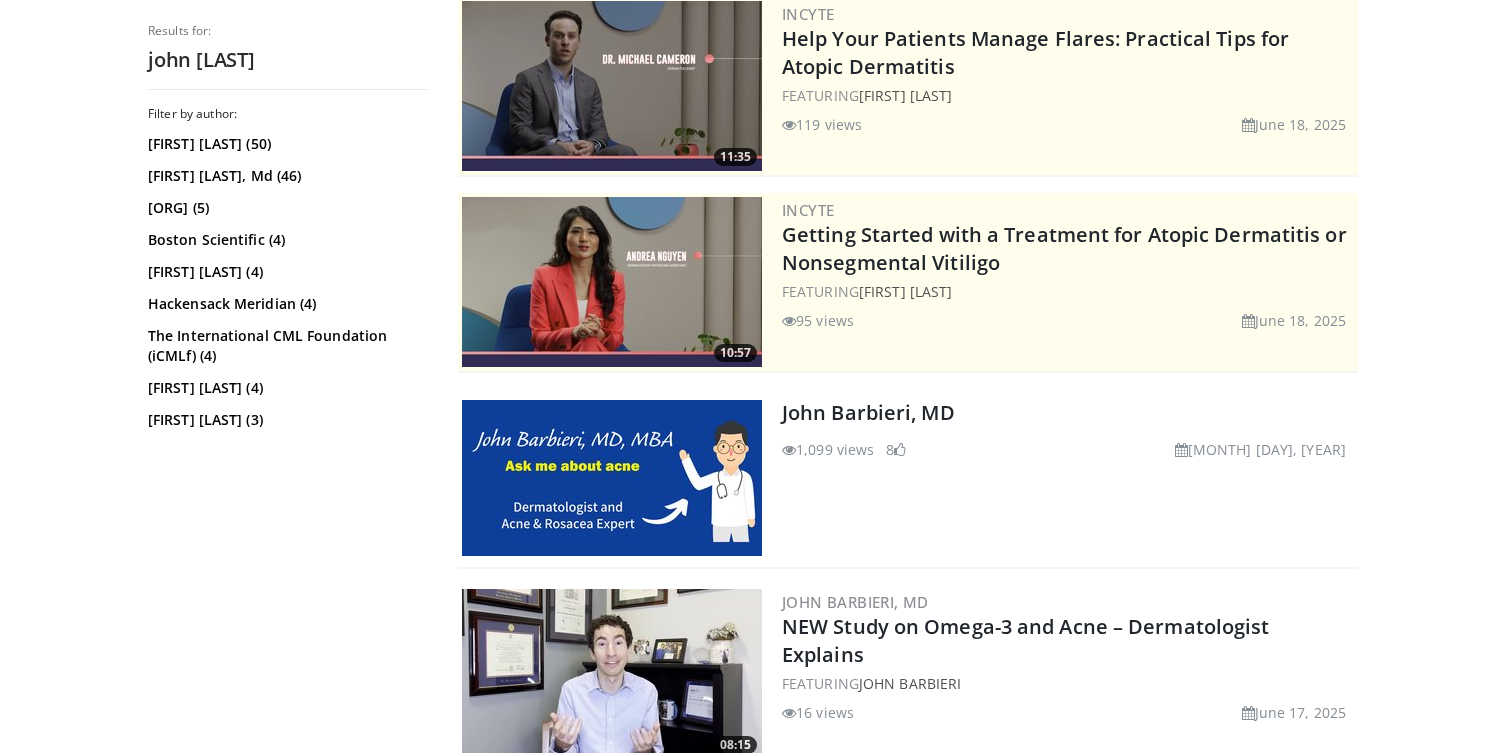 scroll, scrollTop: 303, scrollLeft: 0, axis: vertical 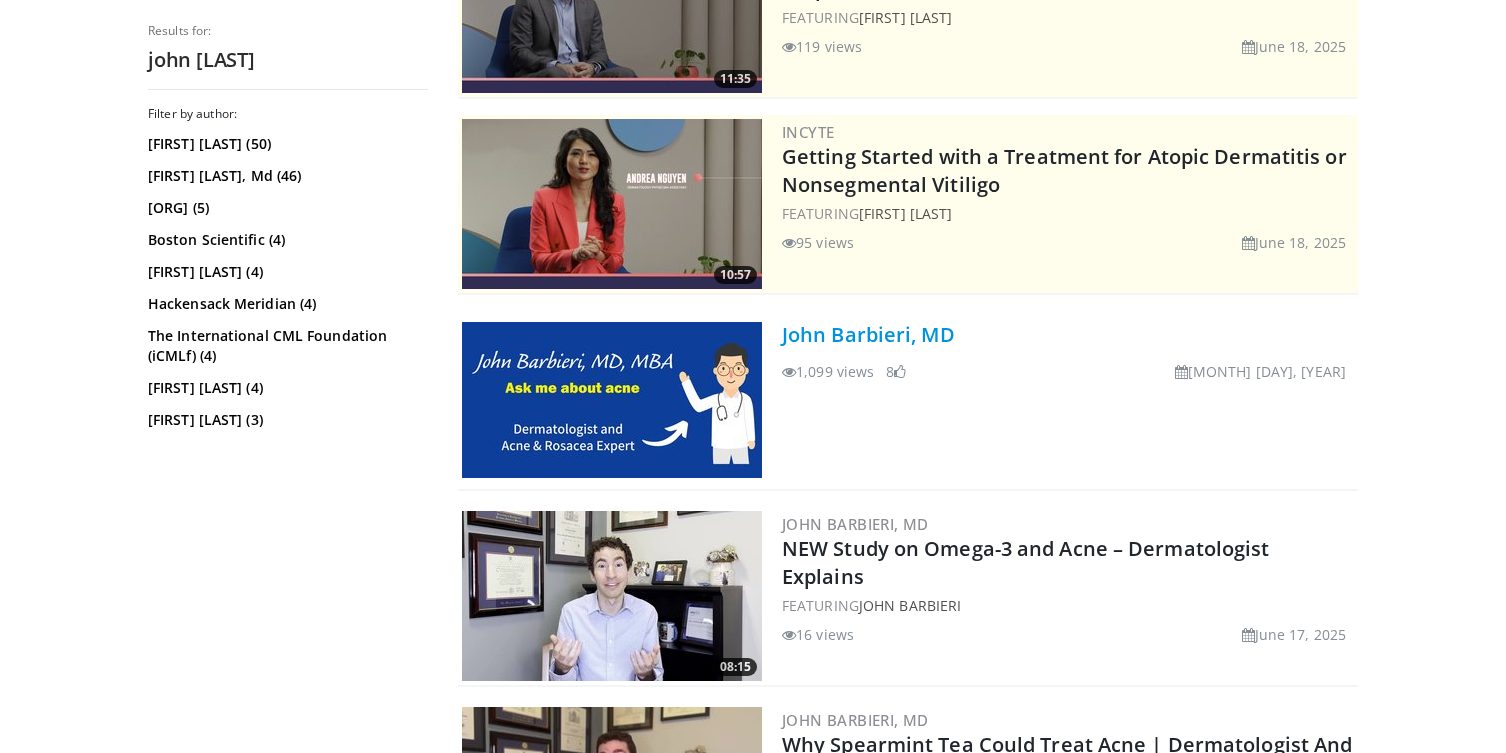 click on "John Barbieri, MD" at bounding box center [868, 334] 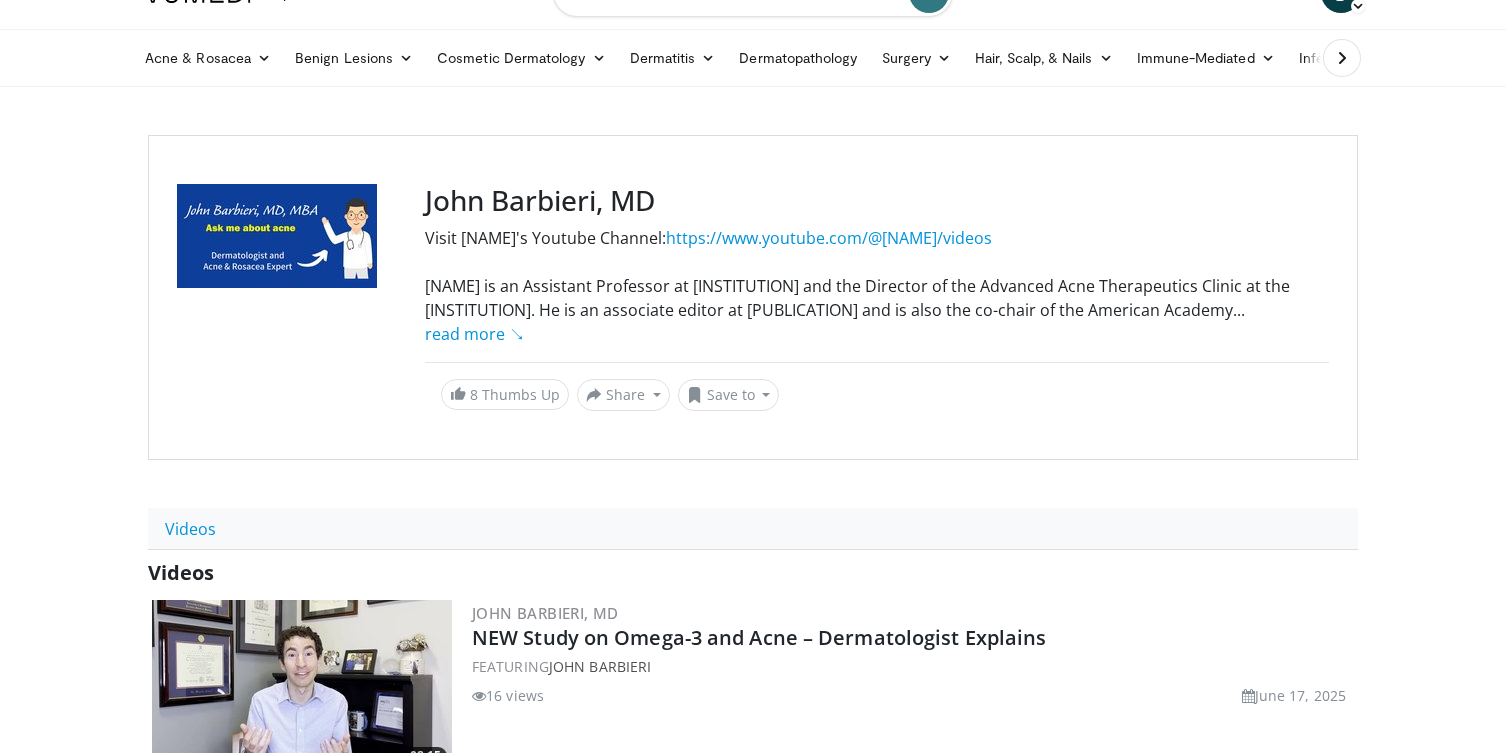 scroll, scrollTop: 82, scrollLeft: 0, axis: vertical 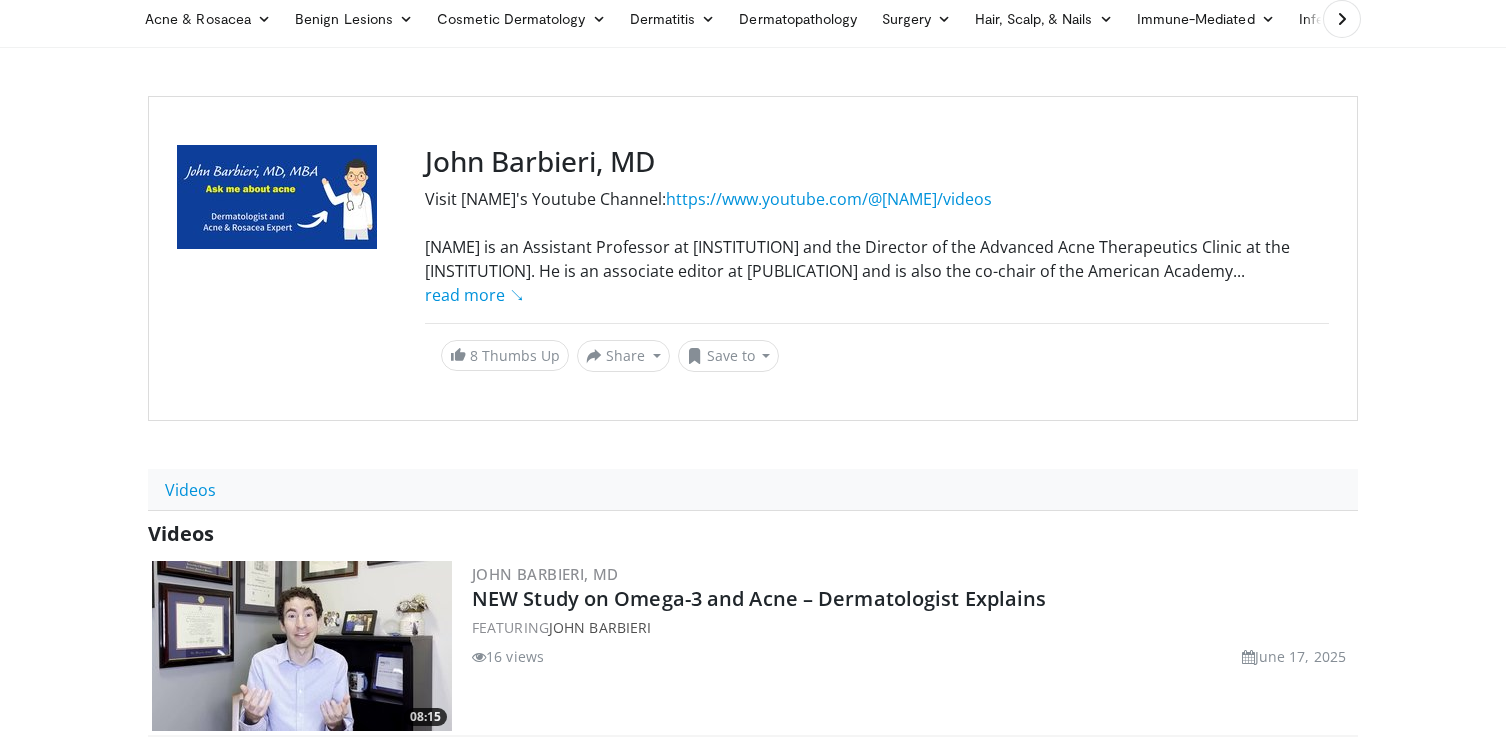 drag, startPoint x: 425, startPoint y: 197, endPoint x: 700, endPoint y: 202, distance: 275.04544 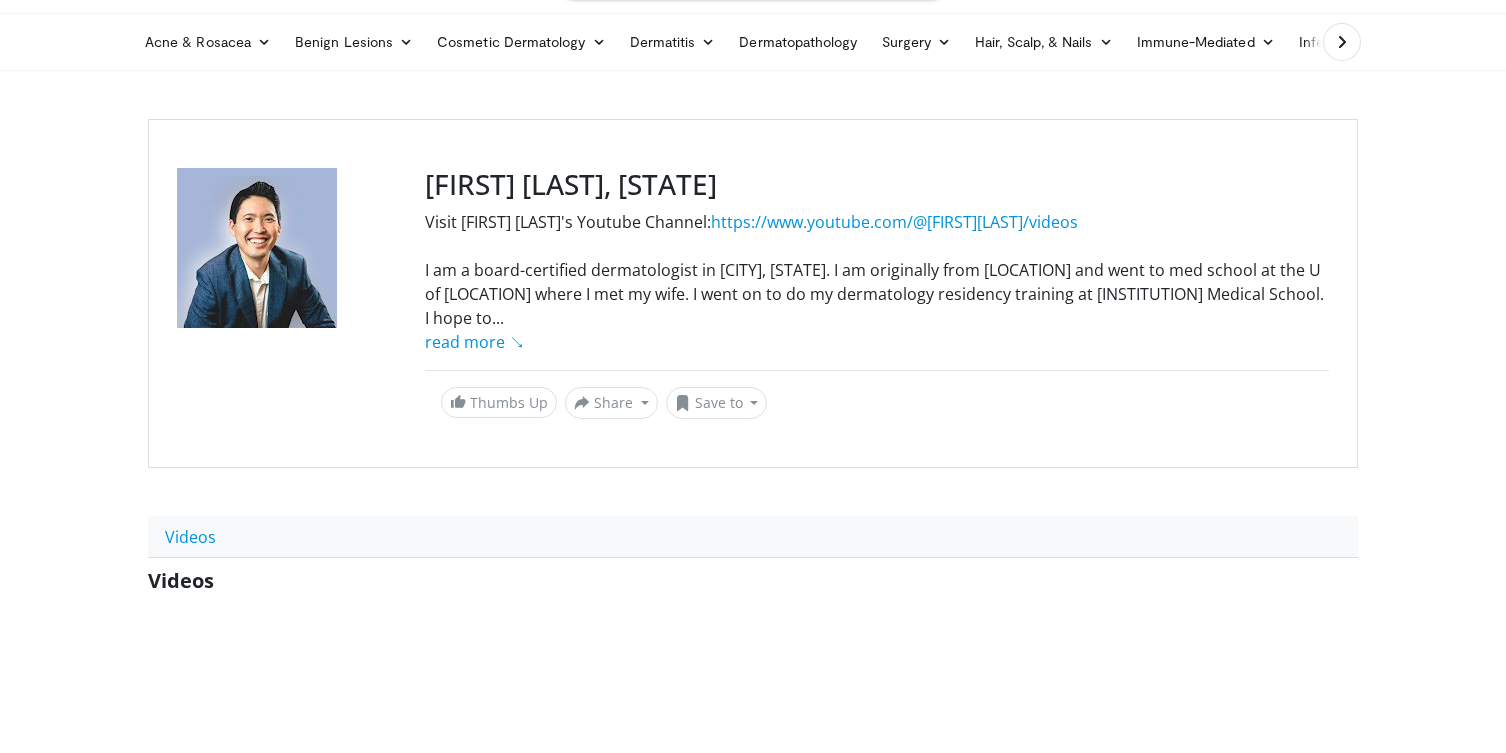 scroll, scrollTop: 77, scrollLeft: 0, axis: vertical 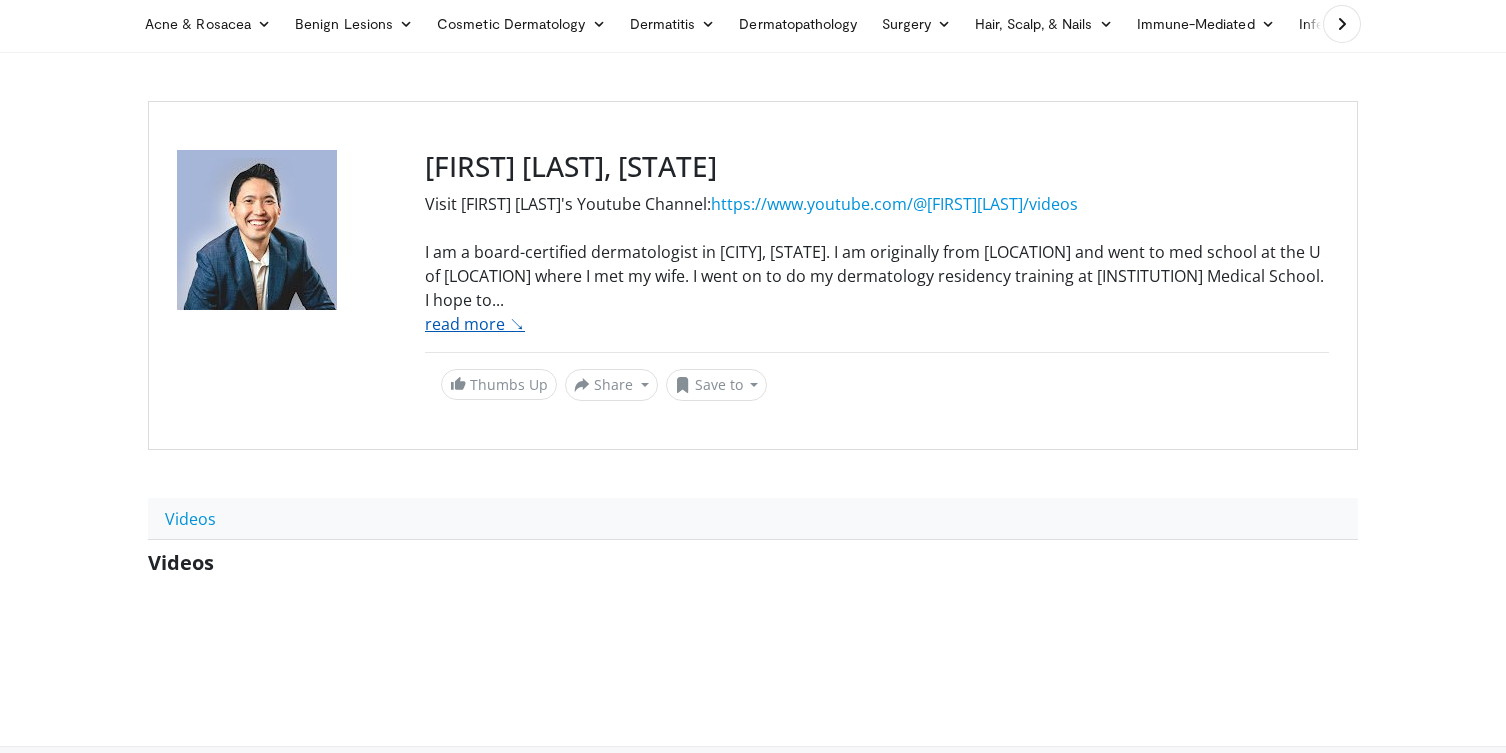 click on "read more ↘" at bounding box center [475, 324] 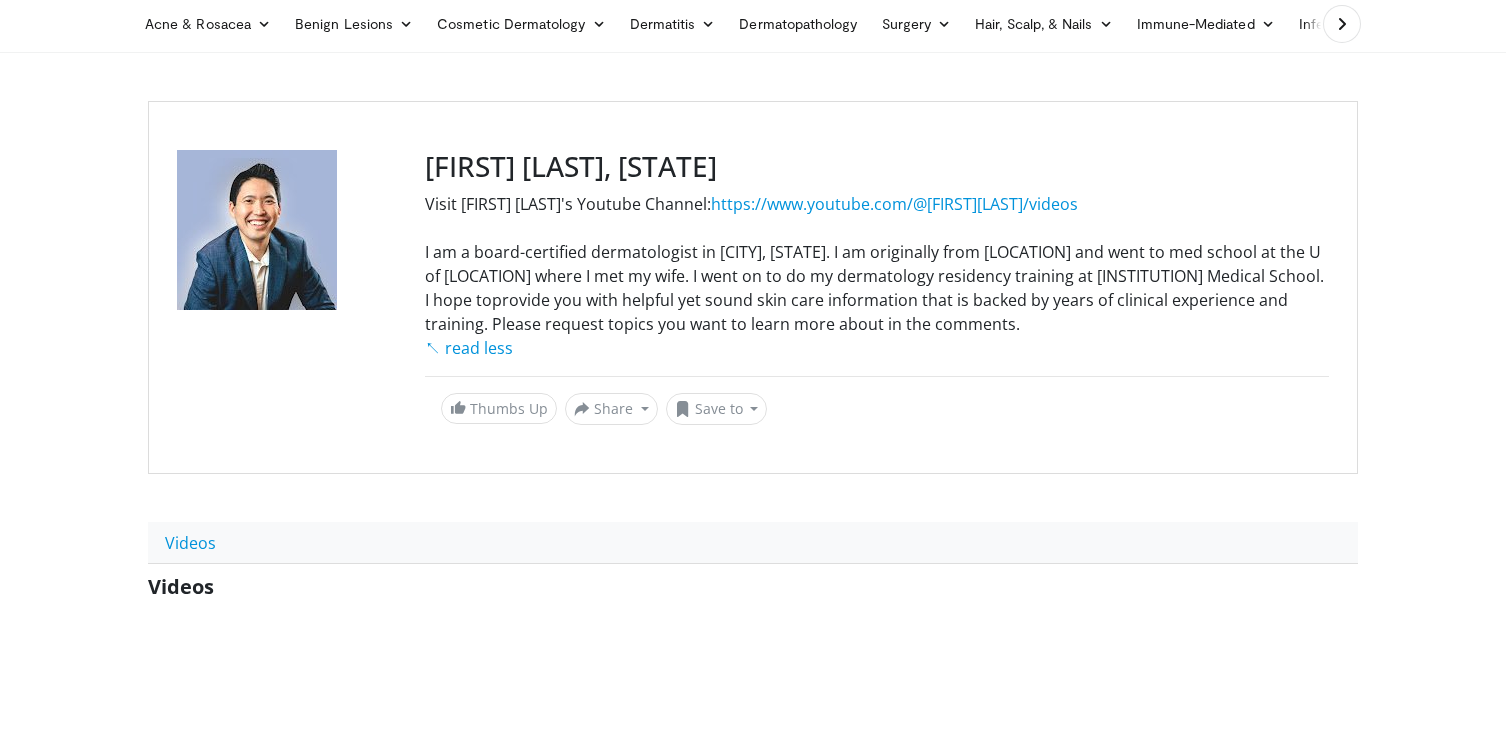 click on "Visit Daniel Sugai's Youtube Channel:  https://www.youtube.com/@danielsugaimd/videos I am a board-certified dermatologist in Seattle, WA. I am originally from Oahu and went to med school at the U of Hawaii where I met my wife. I went on to do my dermatology residency training at Harvard Medical School. I hope to  ... read more ↘  provide you with helpful yet sound skin care information that is backed by years of clinical experience and training. Please request topics you want to learn more about in the comments. ↖ read less" at bounding box center [877, 276] 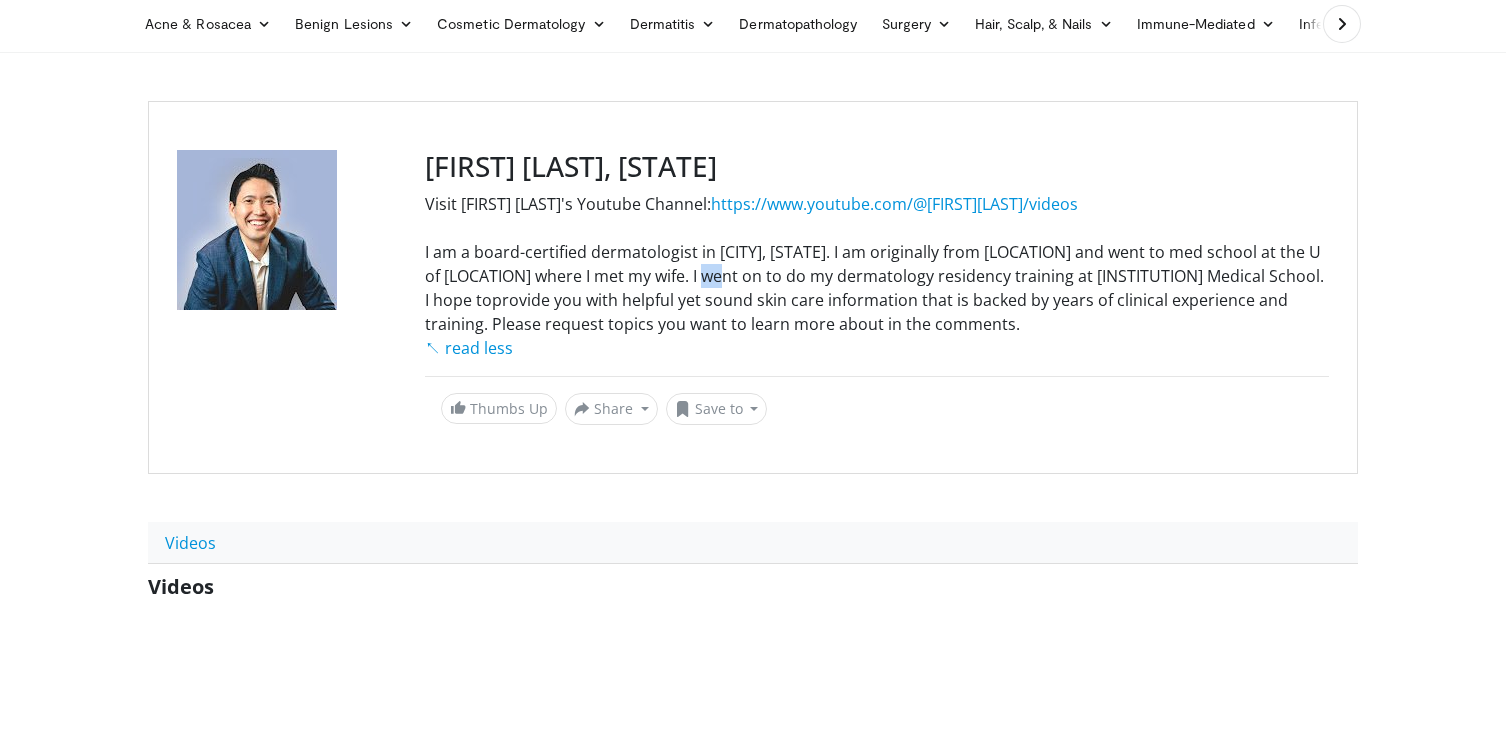 click on "Visit Daniel Sugai's Youtube Channel:  https://www.youtube.com/@danielsugaimd/videos I am a board-certified dermatologist in Seattle, WA. I am originally from Oahu and went to med school at the U of Hawaii where I met my wife. I went on to do my dermatology residency training at Harvard Medical School. I hope to  ... read more ↘  provide you with helpful yet sound skin care information that is backed by years of clinical experience and training. Please request topics you want to learn more about in the comments. ↖ read less" at bounding box center [877, 276] 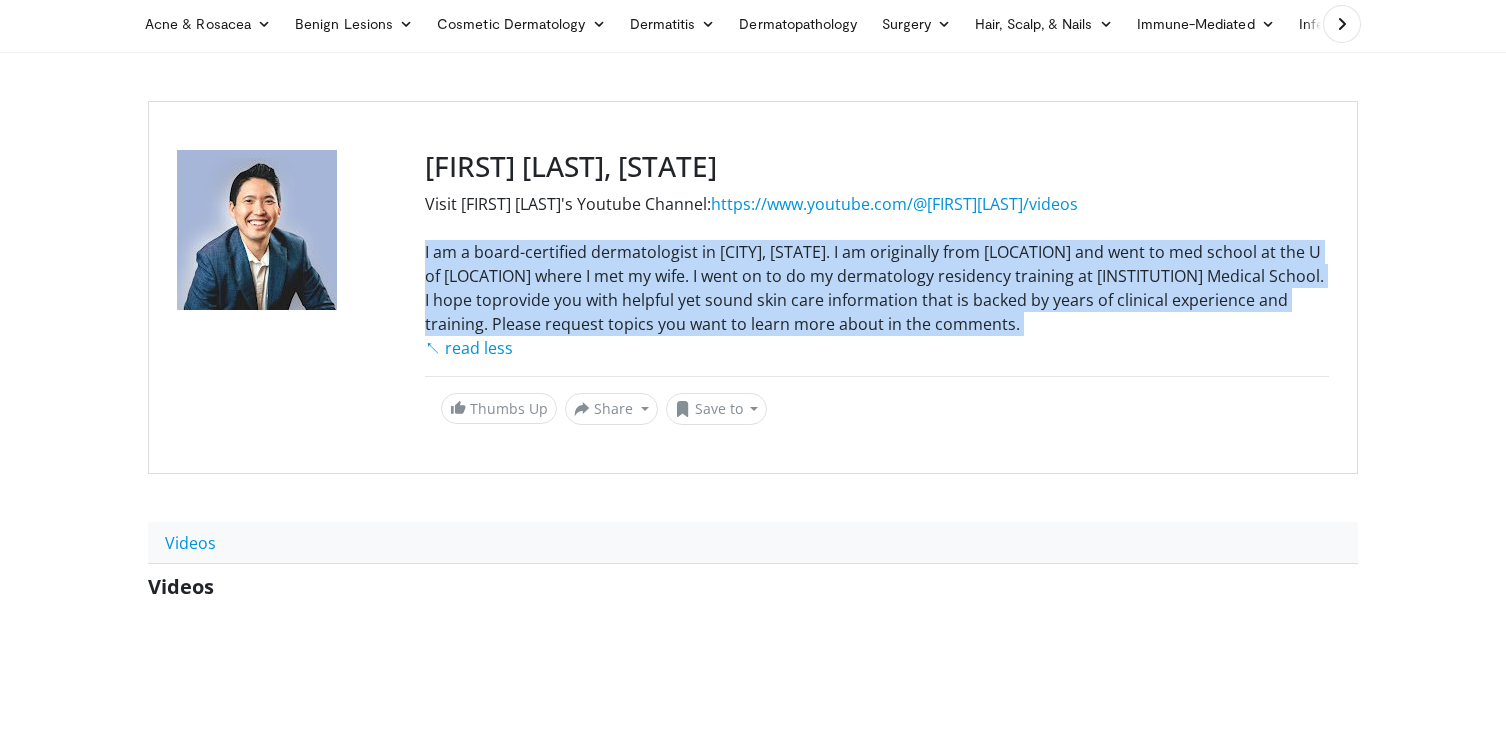 click on "Visit Daniel Sugai's Youtube Channel:  https://www.youtube.com/@danielsugaimd/videos I am a board-certified dermatologist in Seattle, WA. I am originally from Oahu and went to med school at the U of Hawaii where I met my wife. I went on to do my dermatology residency training at Harvard Medical School. I hope to  ... read more ↘  provide you with helpful yet sound skin care information that is backed by years of clinical experience and training. Please request topics you want to learn more about in the comments. ↖ read less" at bounding box center (877, 276) 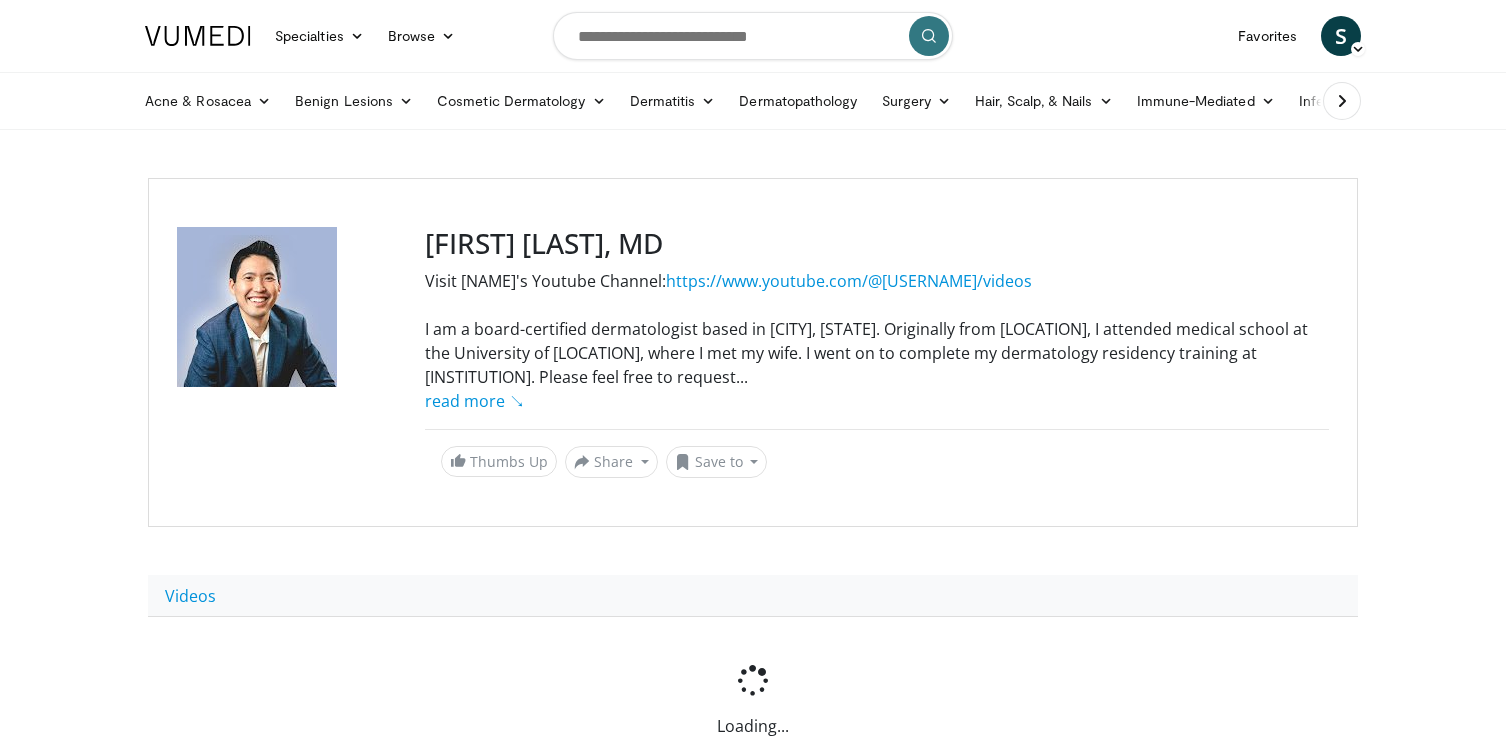scroll, scrollTop: 0, scrollLeft: 0, axis: both 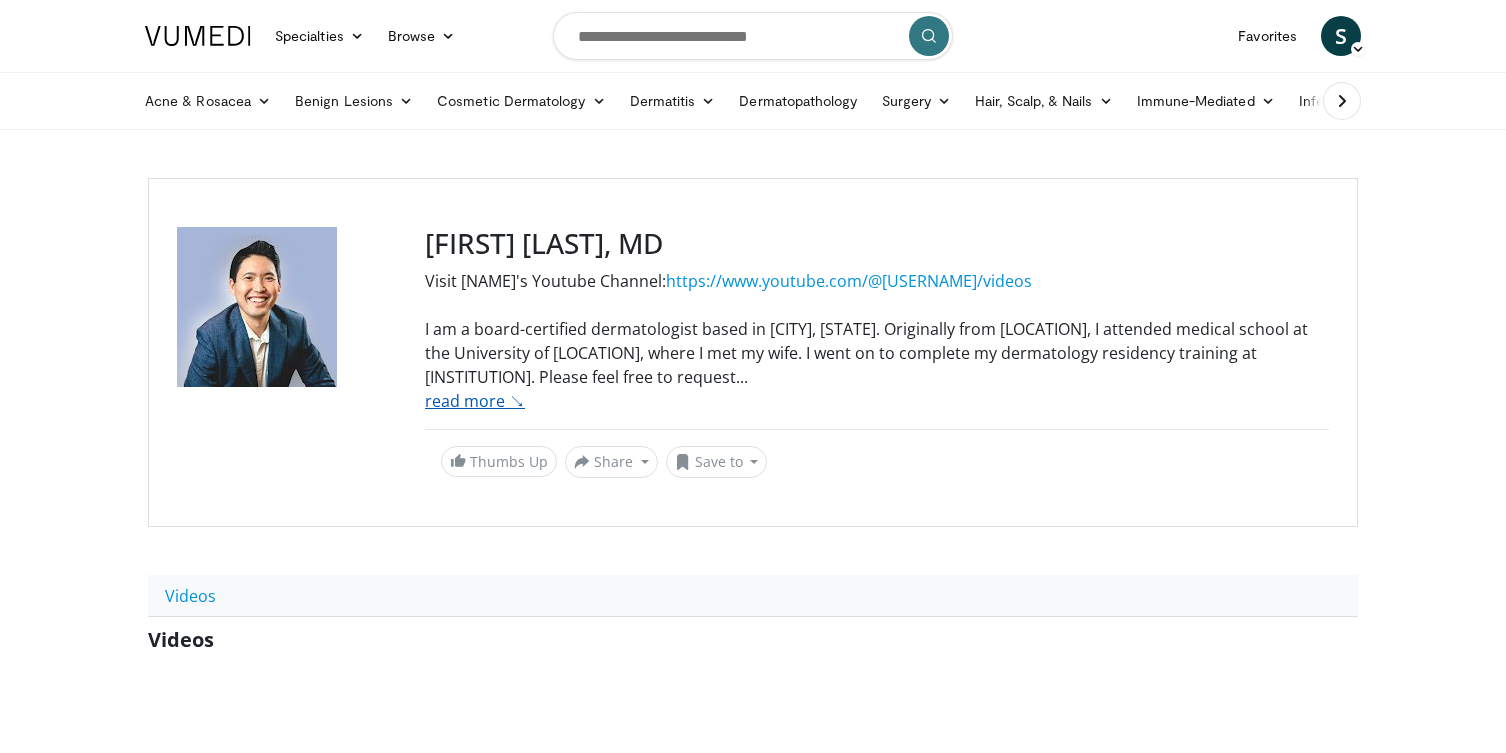 click on "read more ↘" at bounding box center [475, 401] 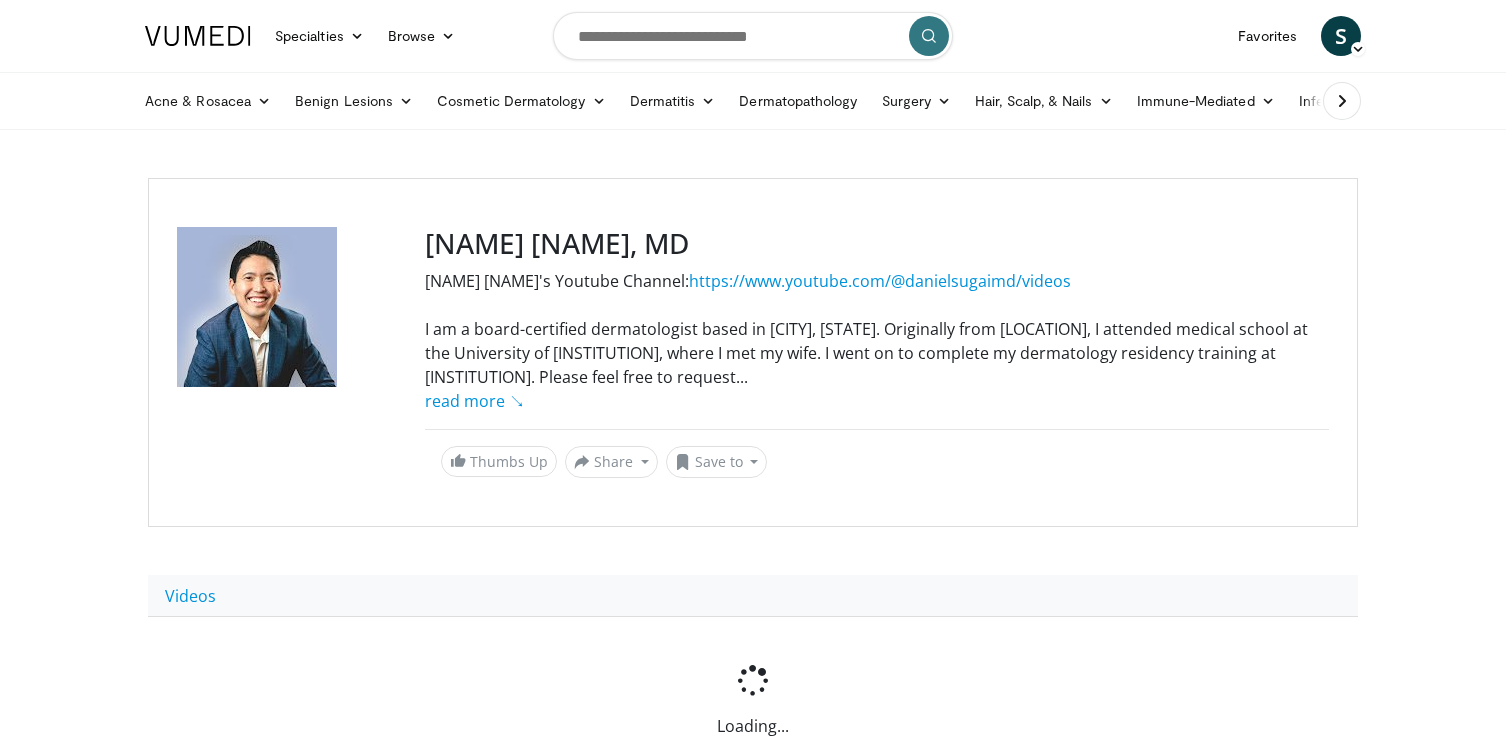 scroll, scrollTop: 0, scrollLeft: 0, axis: both 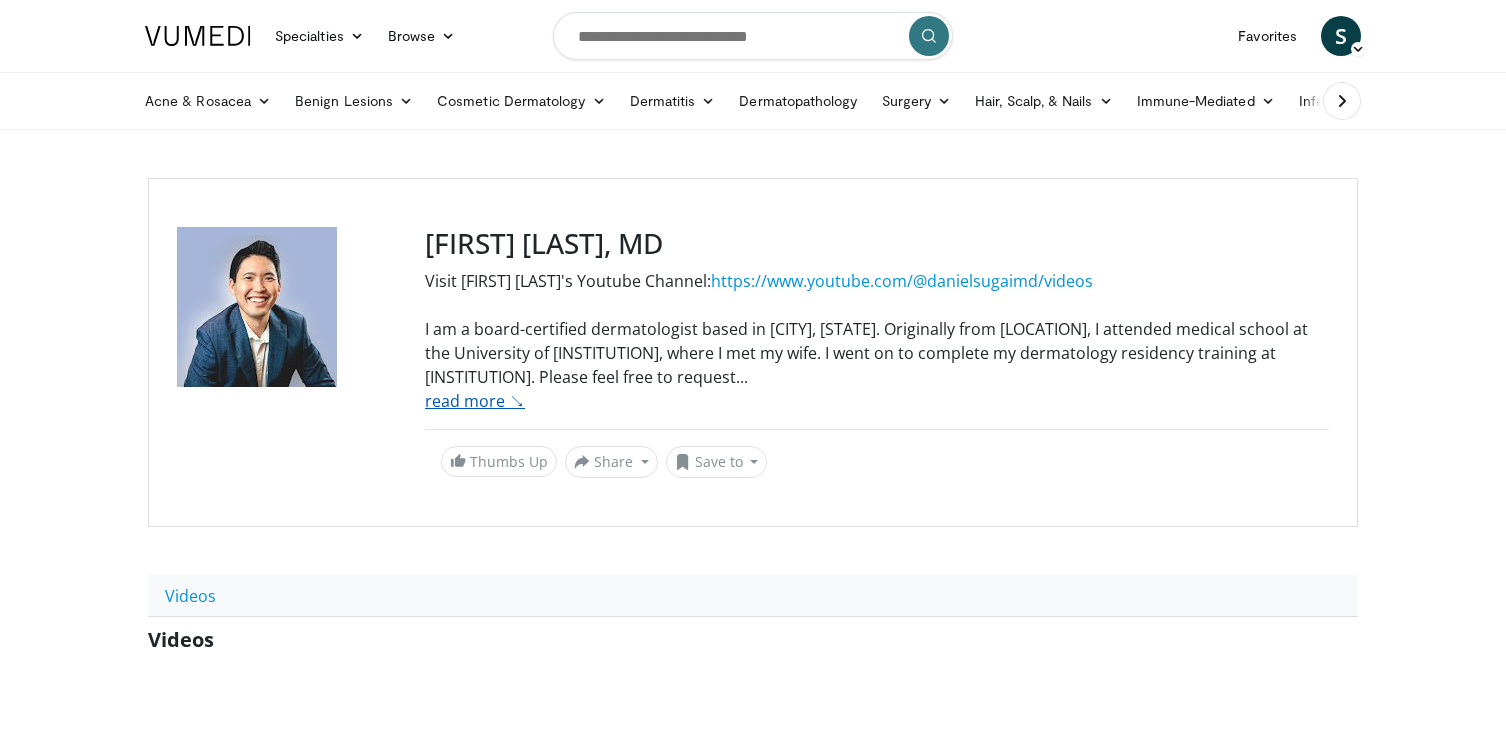 click on "read more ↘" at bounding box center [475, 401] 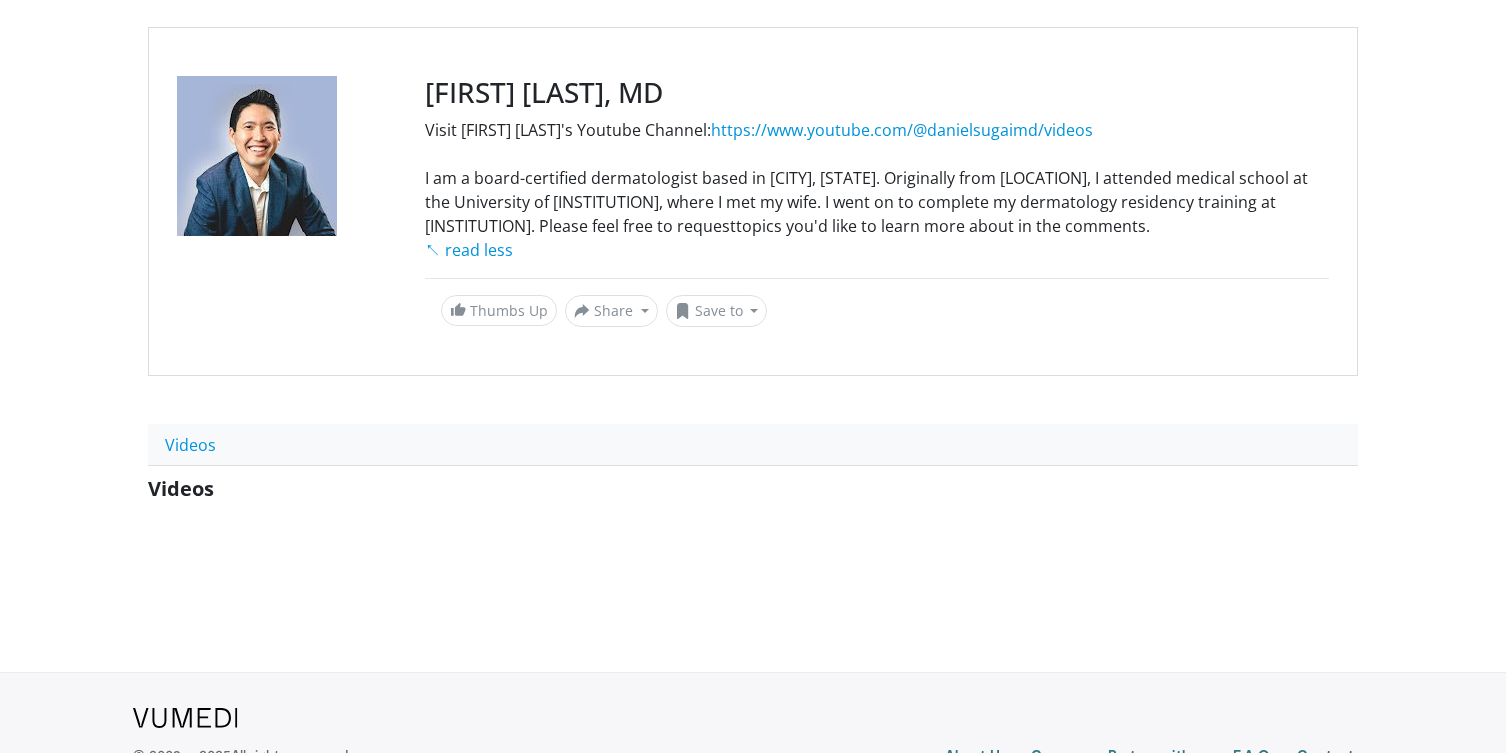 scroll, scrollTop: 0, scrollLeft: 0, axis: both 